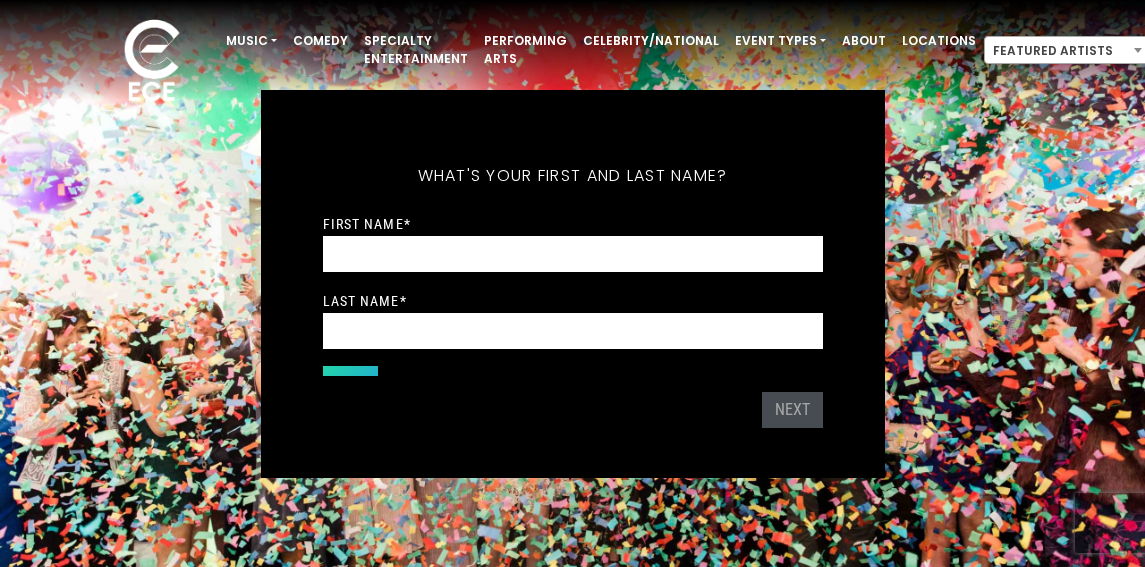 scroll, scrollTop: 82, scrollLeft: 0, axis: vertical 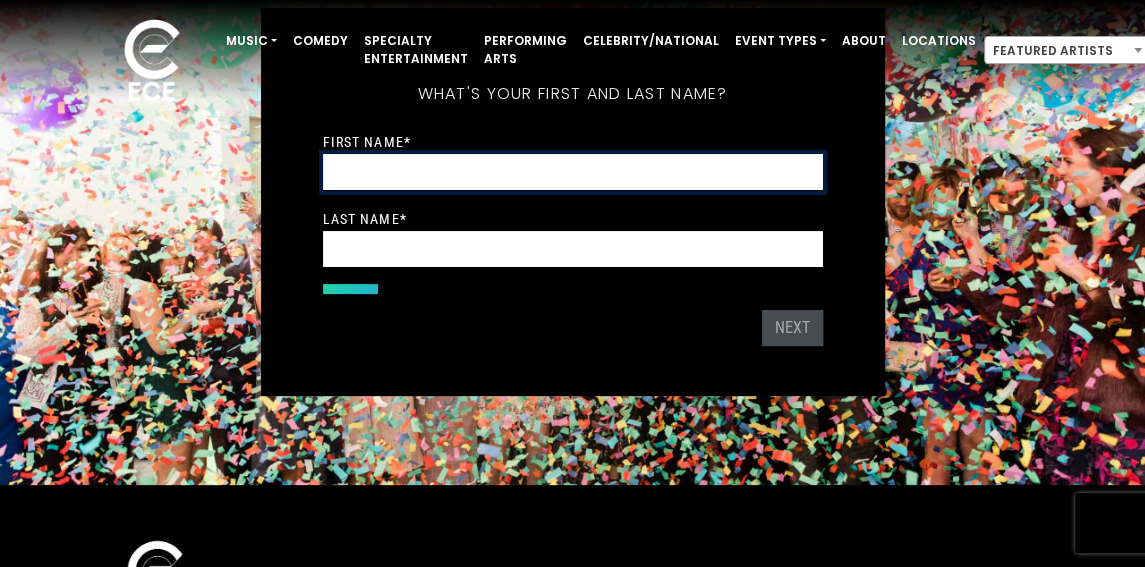 click on "First Name *" at bounding box center [573, 172] 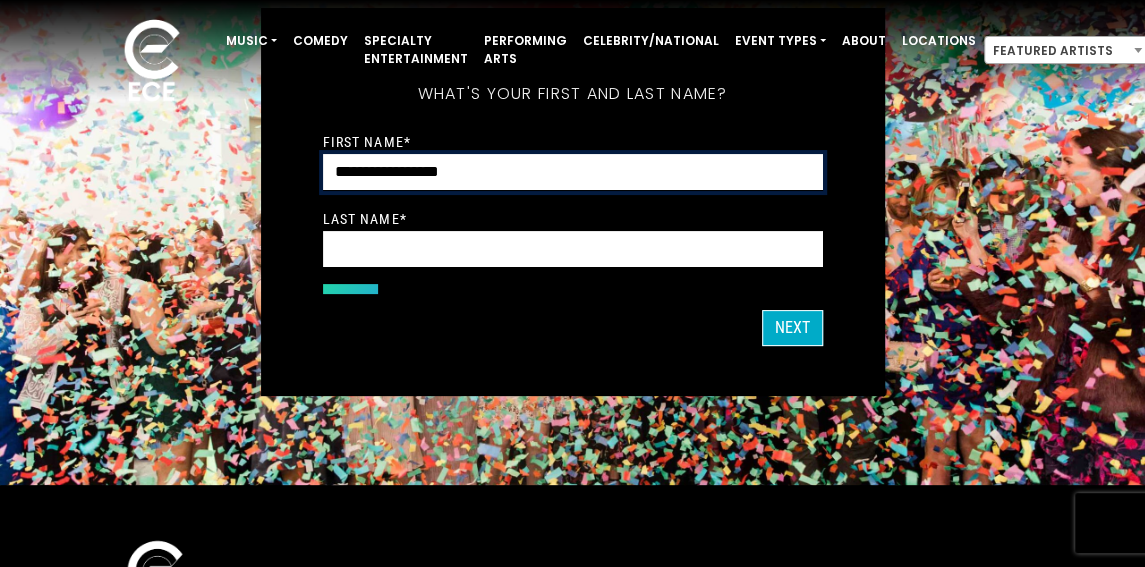 click on "**********" at bounding box center (573, 172) 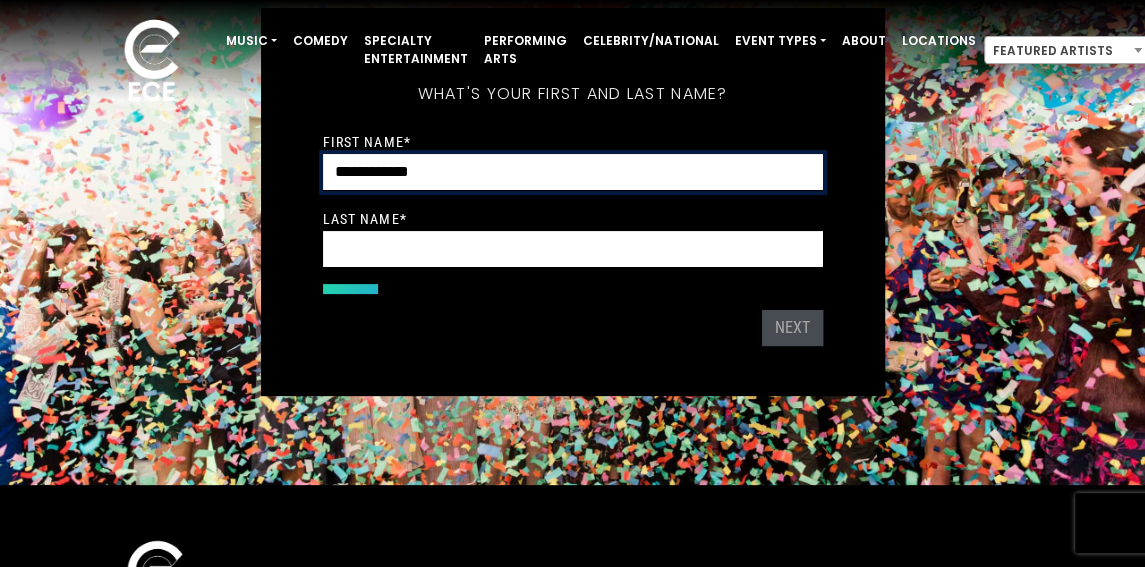 type on "**********" 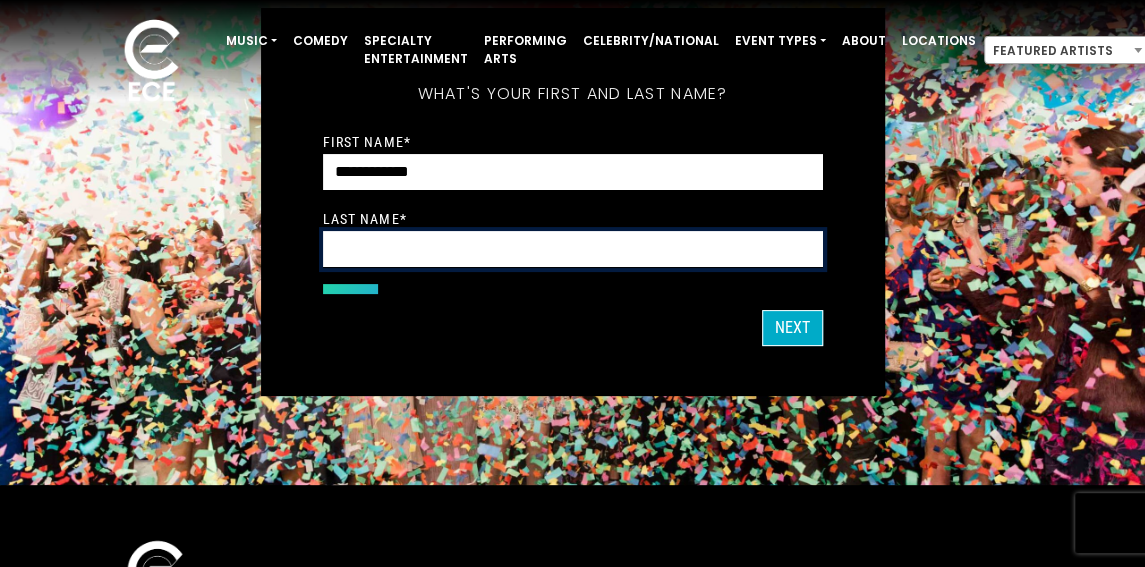 type on "*" 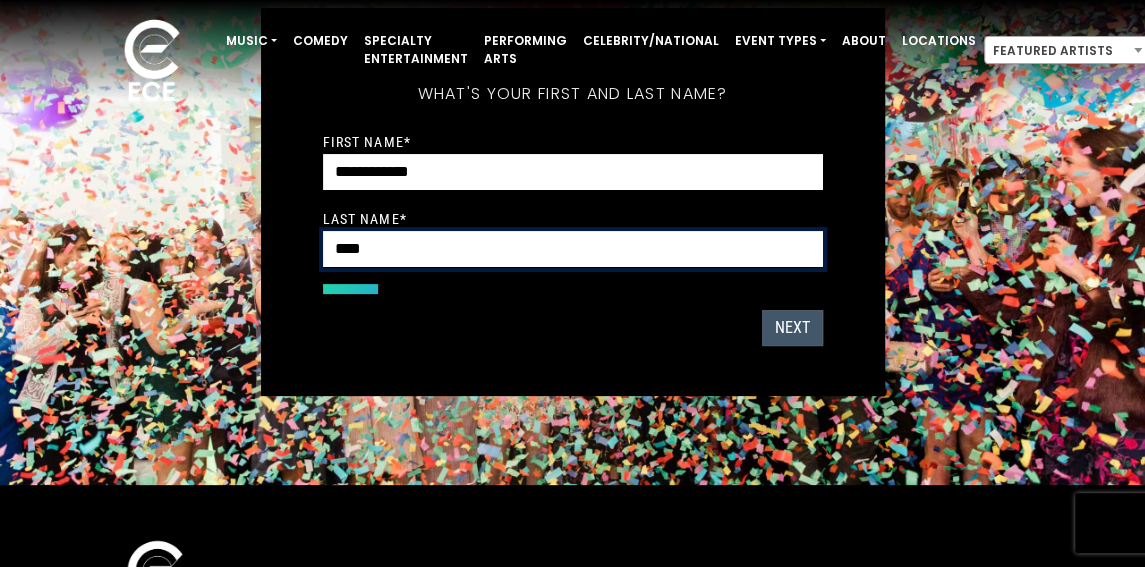 type on "****" 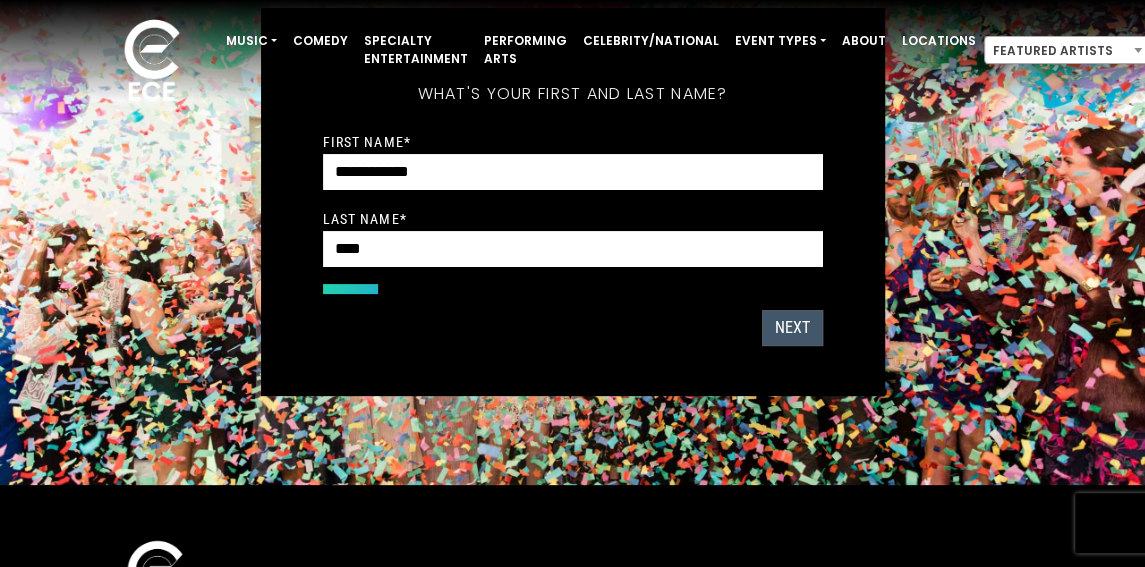 click on "Next" at bounding box center (792, 328) 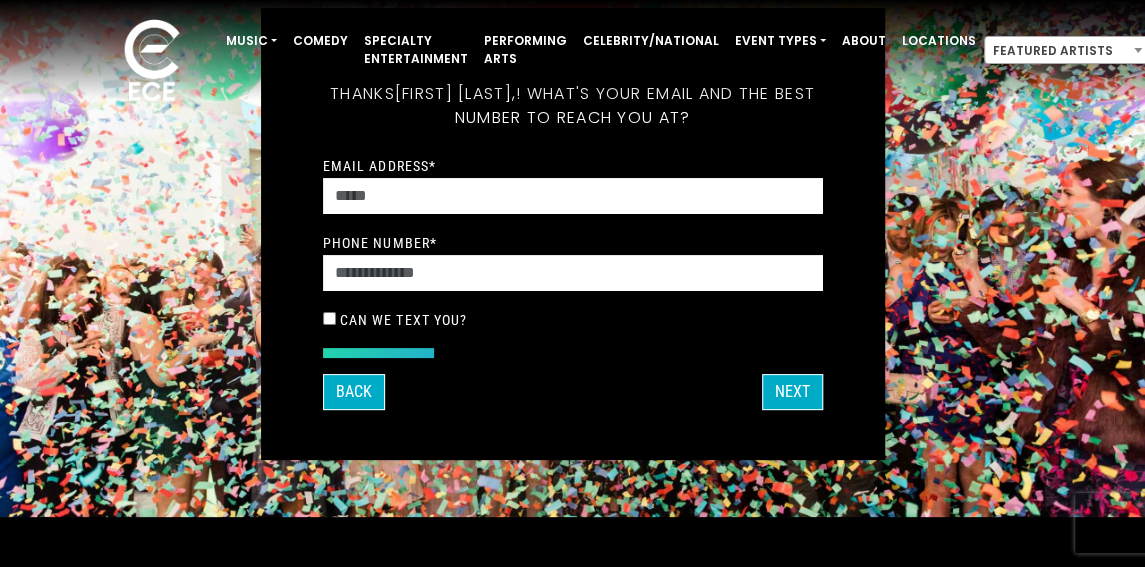 scroll, scrollTop: 0, scrollLeft: 0, axis: both 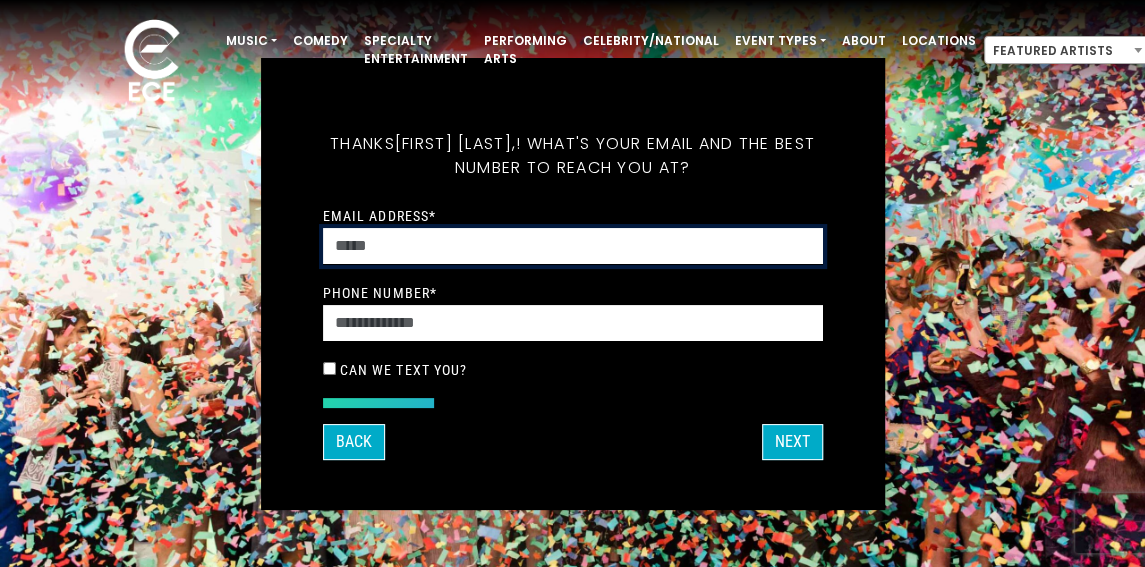 click on "Email Address *" at bounding box center [573, 246] 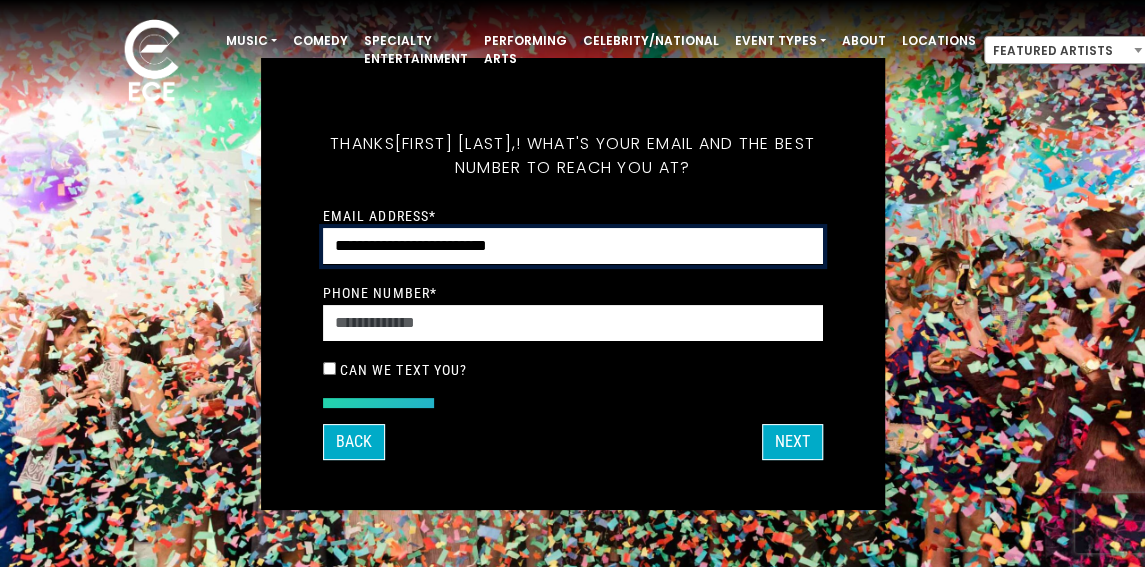 type on "**********" 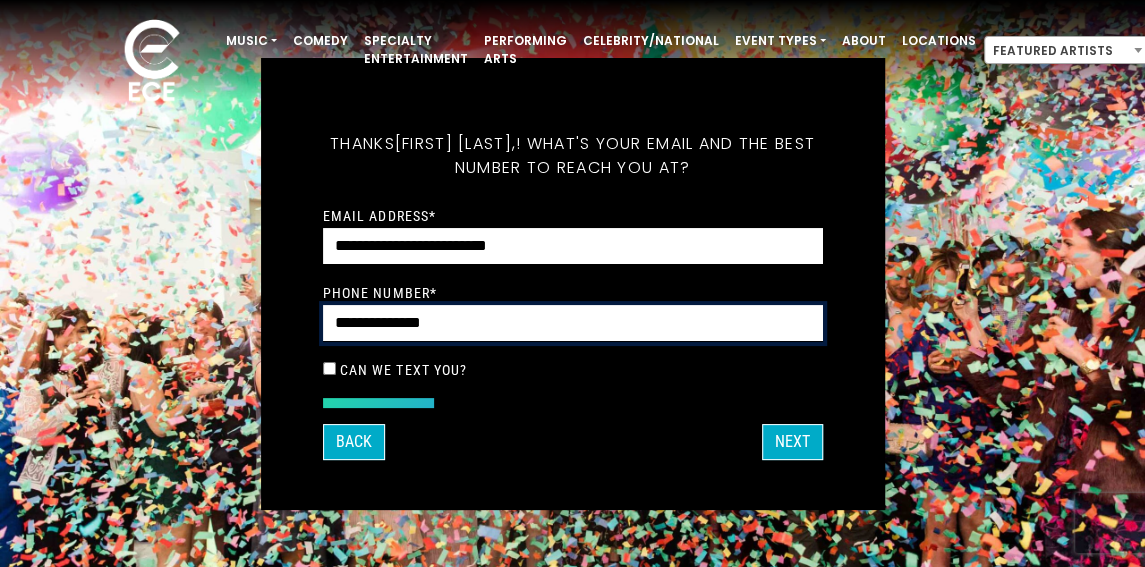 type on "**********" 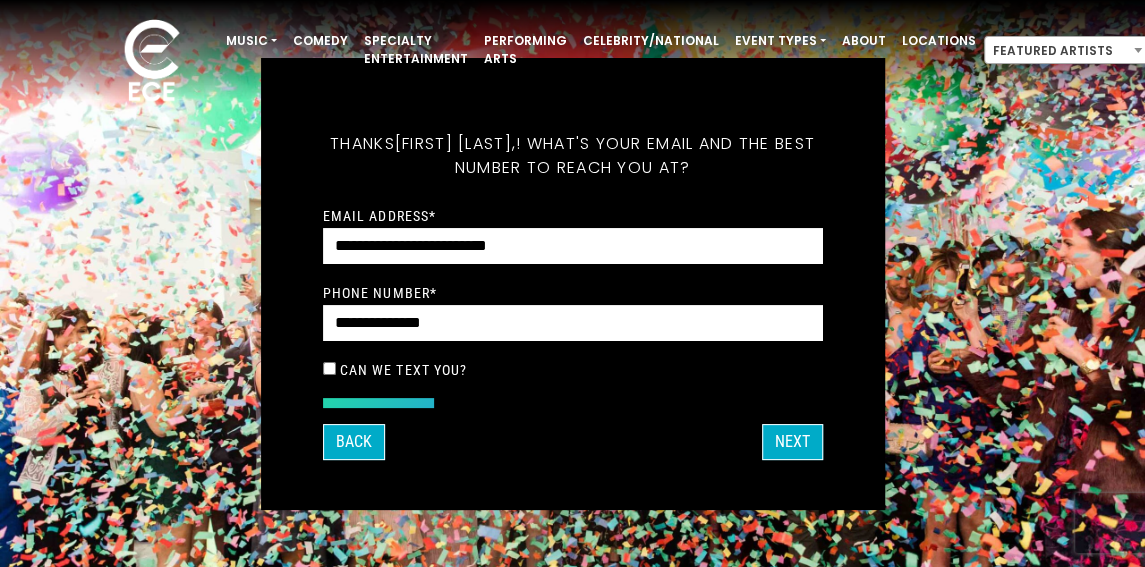 click on "Can we text you?" at bounding box center [404, 370] 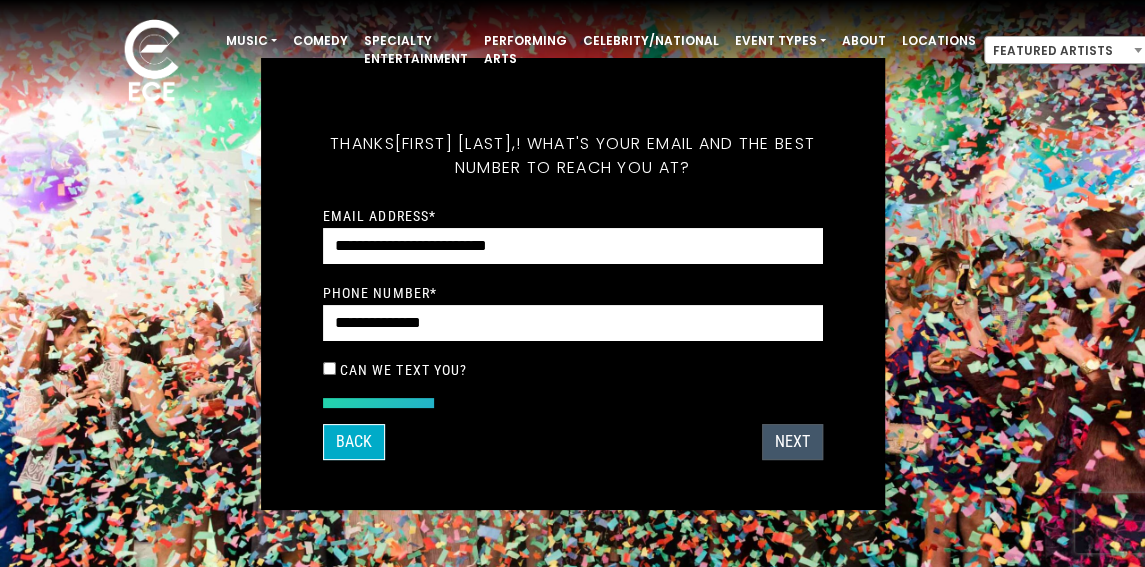click on "Next" at bounding box center [792, 442] 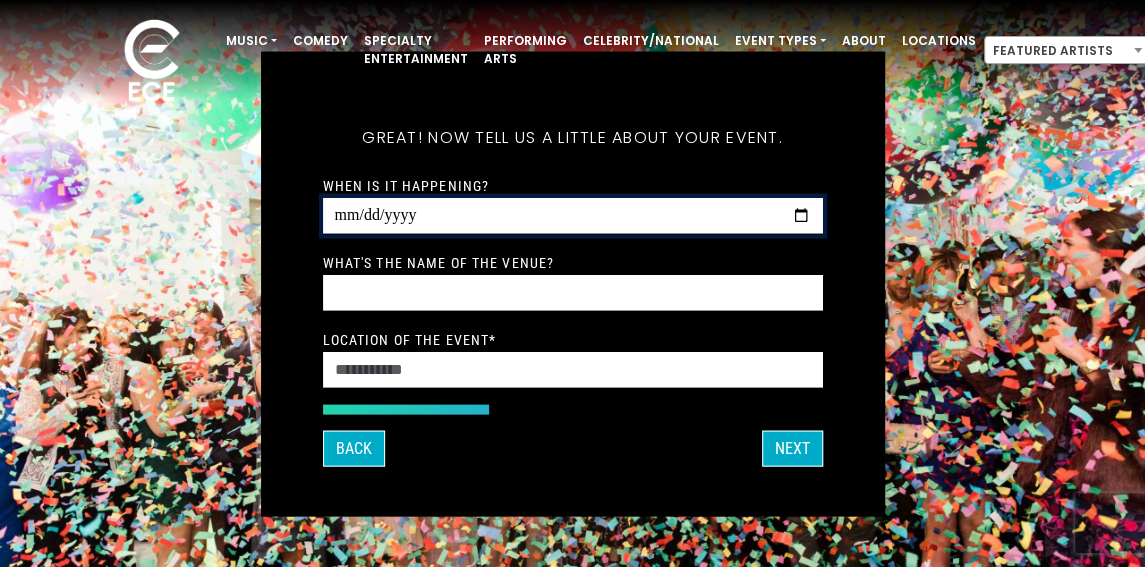 click on "When is it happening?" at bounding box center [573, 215] 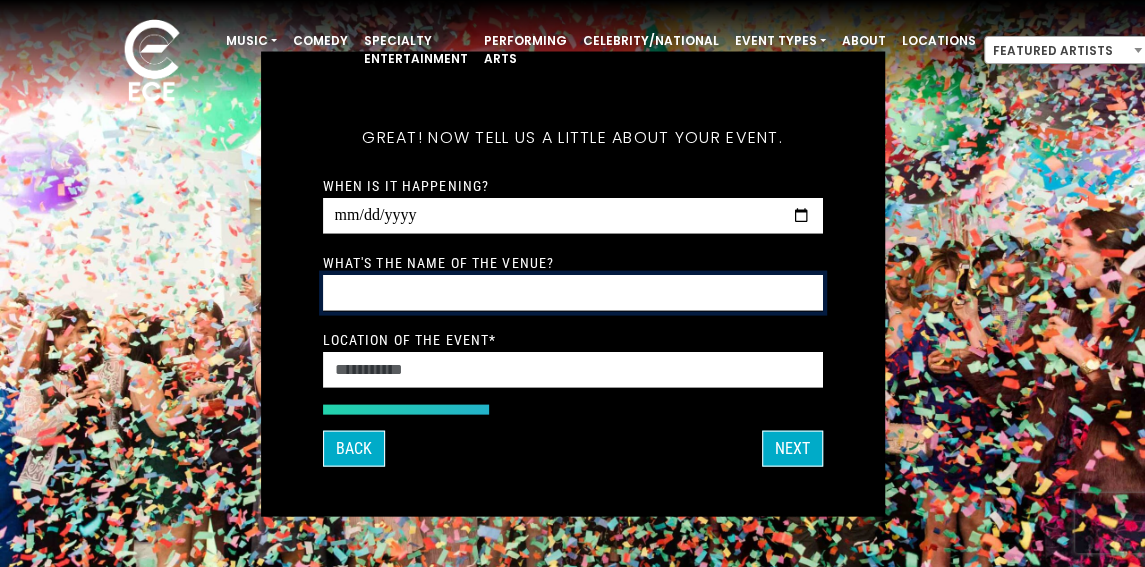 click on "What's the name of the venue?" at bounding box center (573, 292) 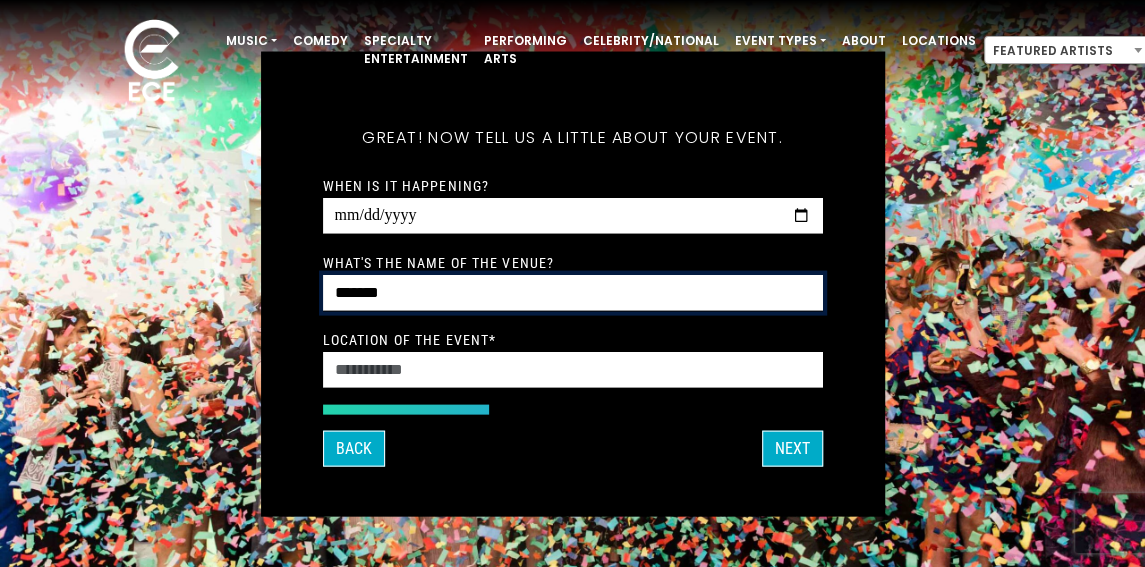 type on "*******" 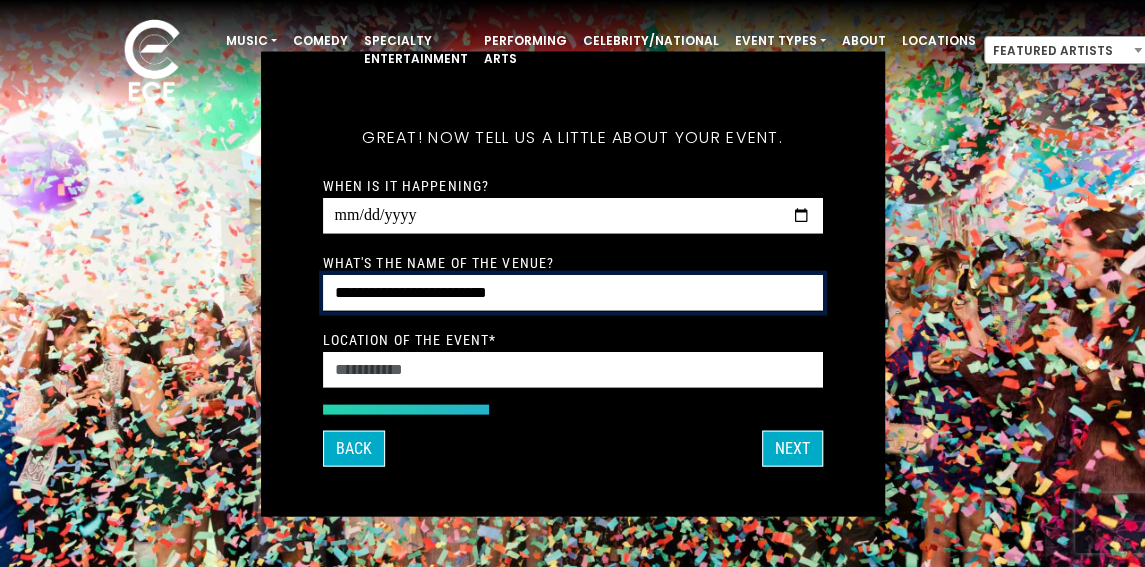 type on "**********" 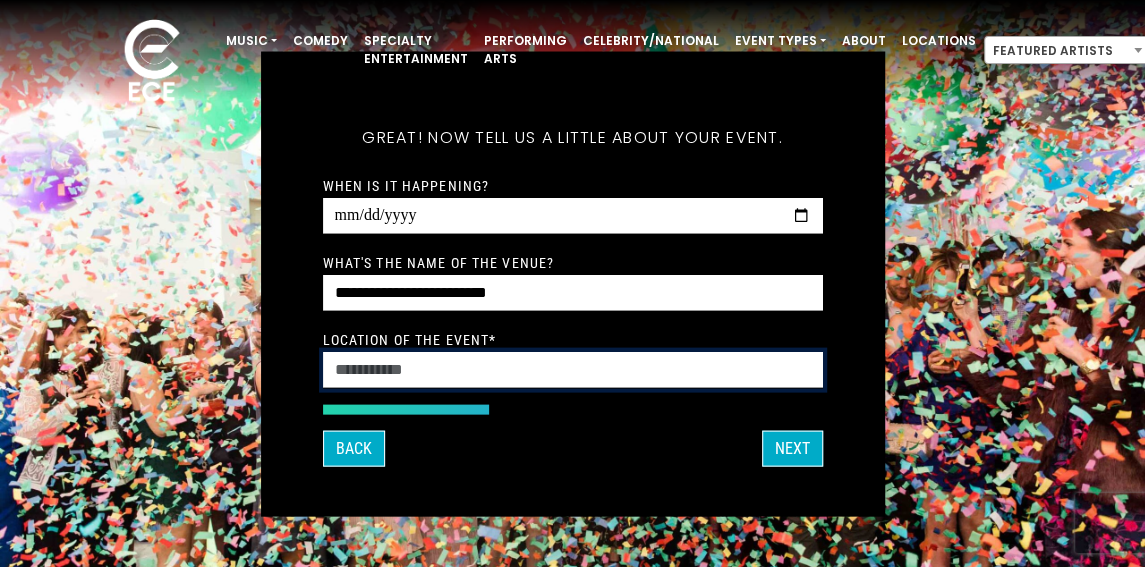 click on "Location of the event *" at bounding box center (573, 369) 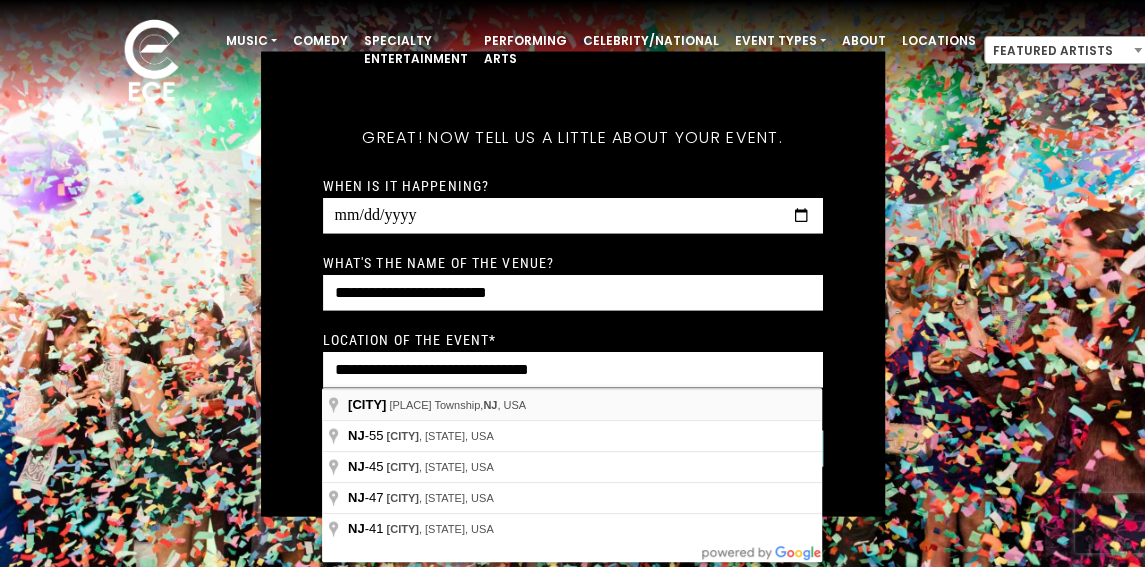 type on "**********" 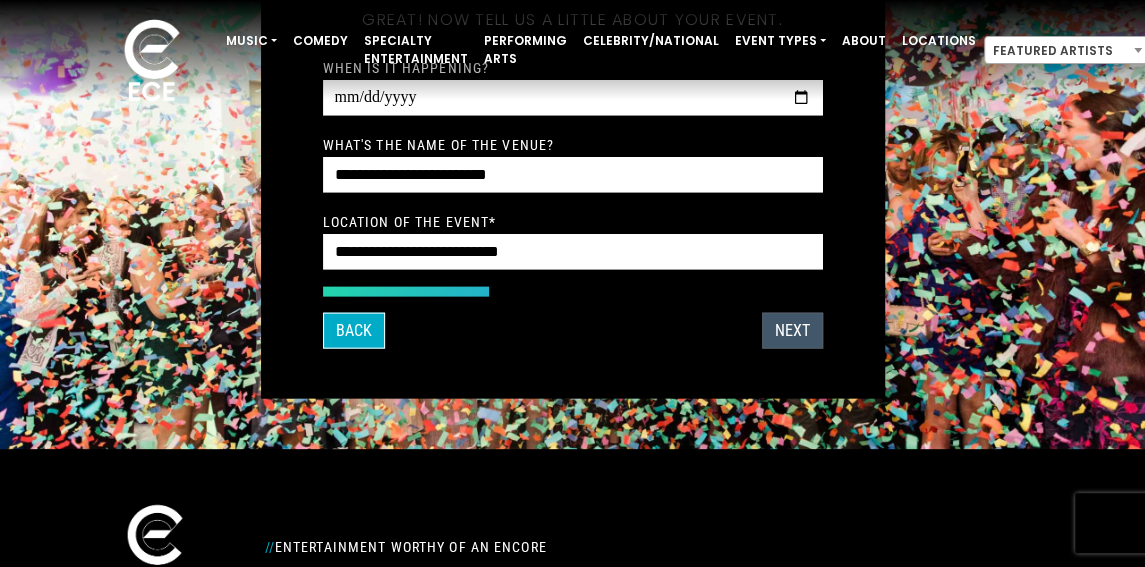 click on "Next" at bounding box center [792, 330] 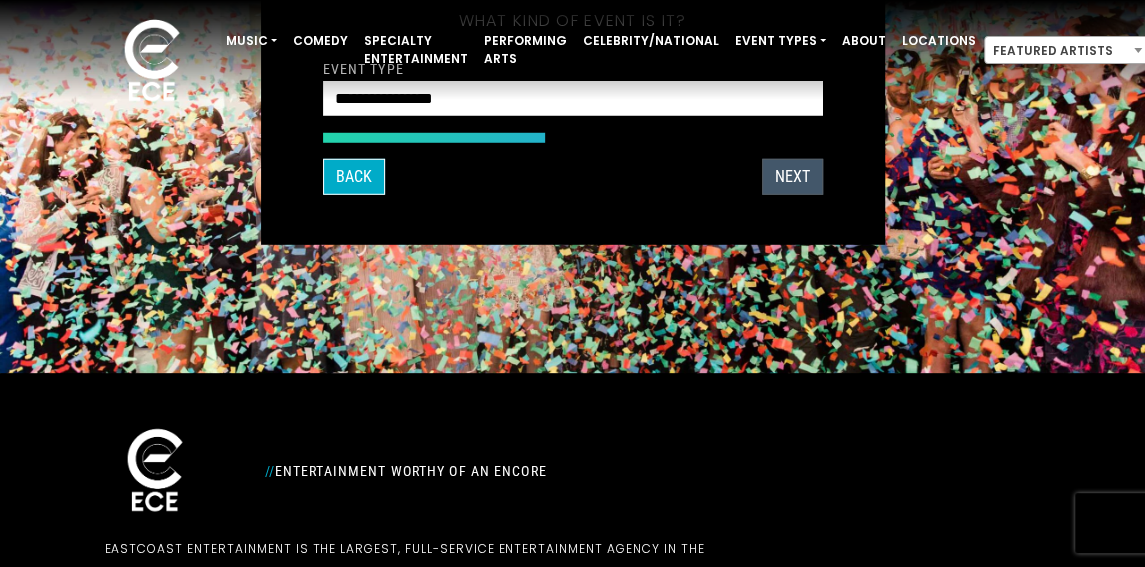 scroll, scrollTop: 34, scrollLeft: 0, axis: vertical 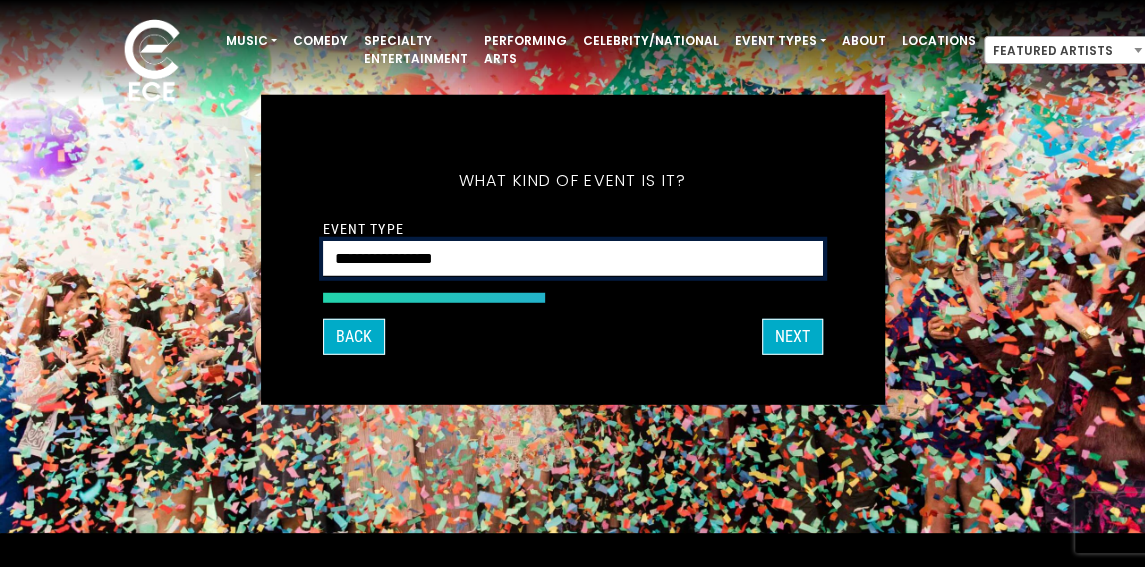 click on "**********" at bounding box center [573, 258] 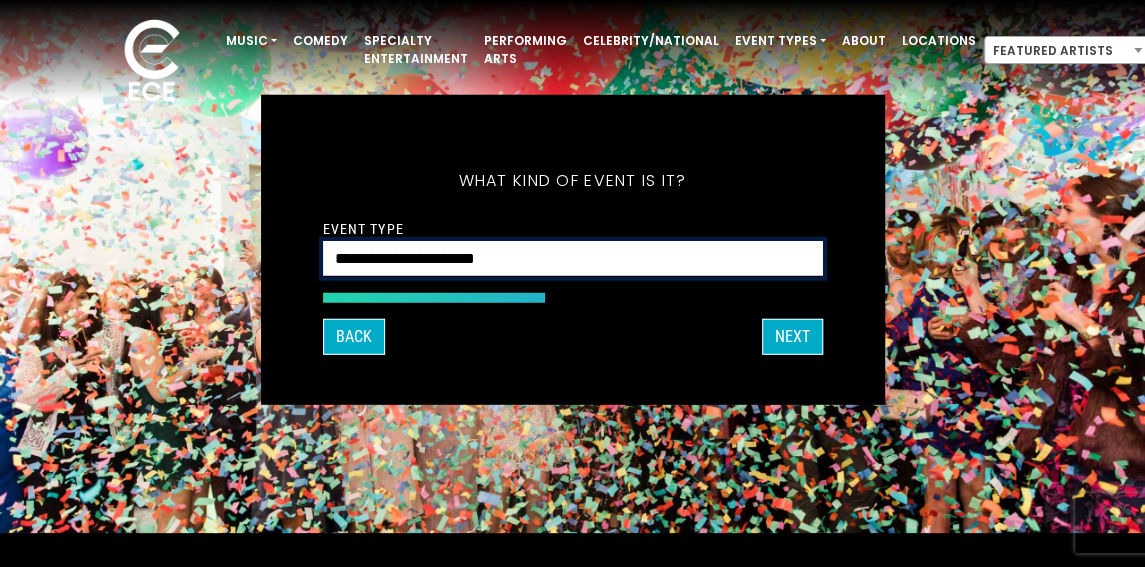 click on "**********" at bounding box center (573, 258) 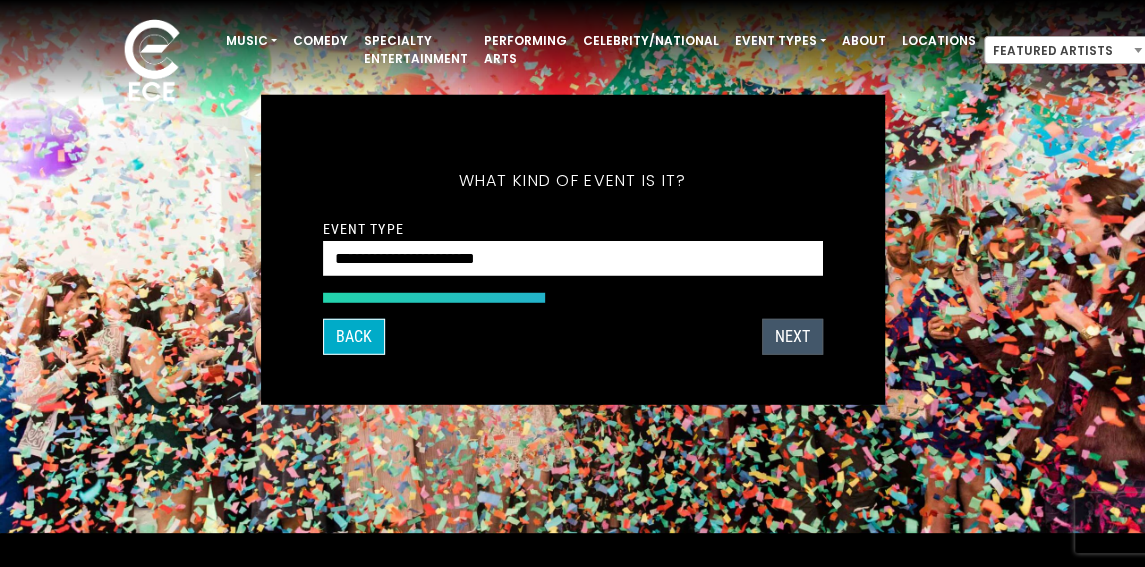 click on "Next" at bounding box center [792, 337] 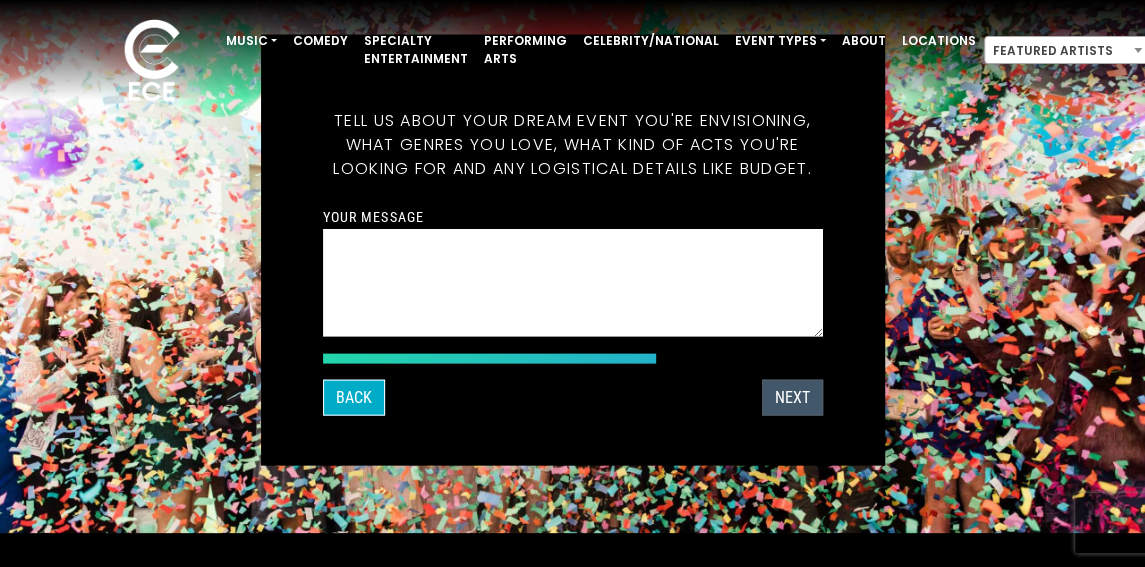 scroll, scrollTop: 0, scrollLeft: 0, axis: both 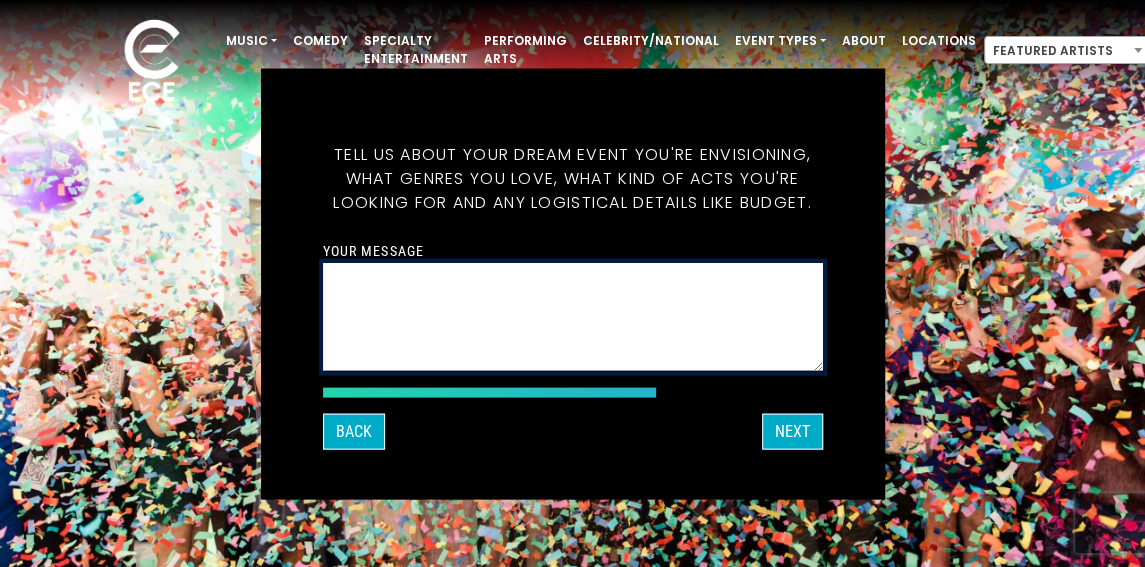 click on "Your message" at bounding box center (573, 316) 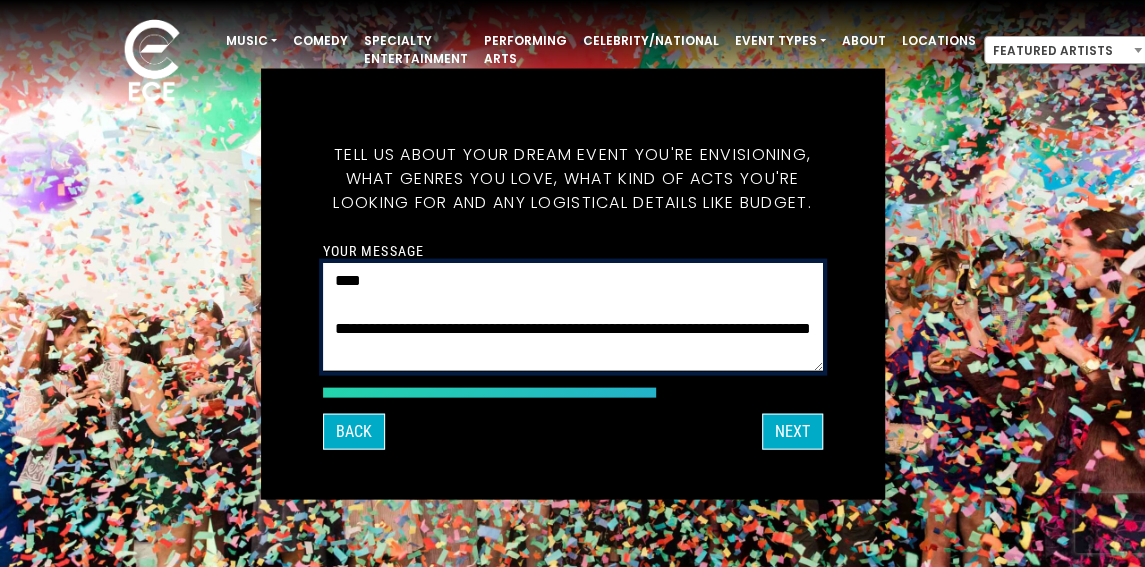 click on "**********" at bounding box center (573, 316) 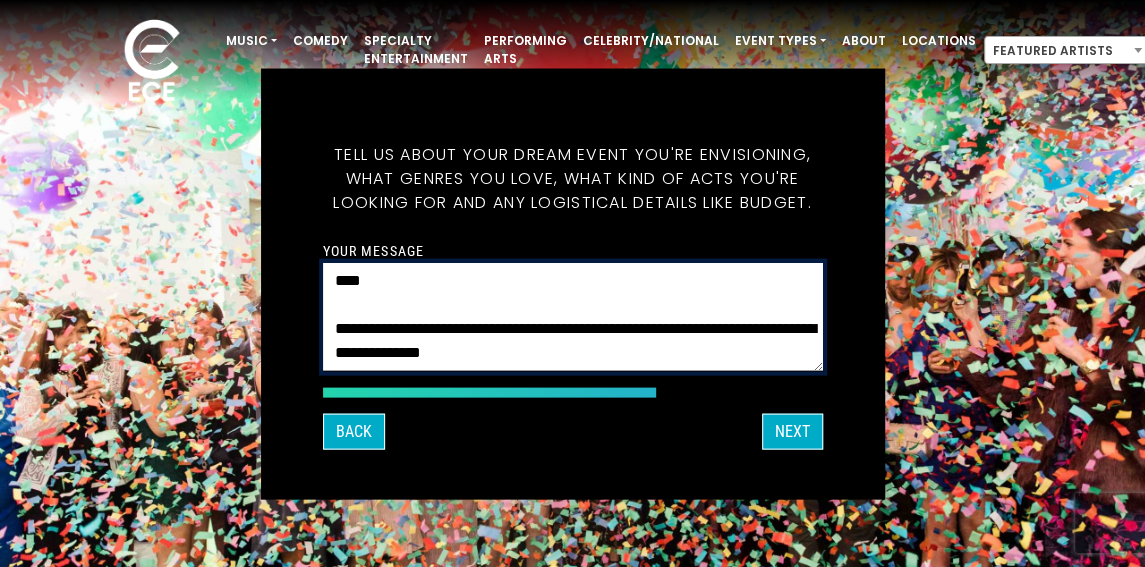 scroll, scrollTop: 50, scrollLeft: 0, axis: vertical 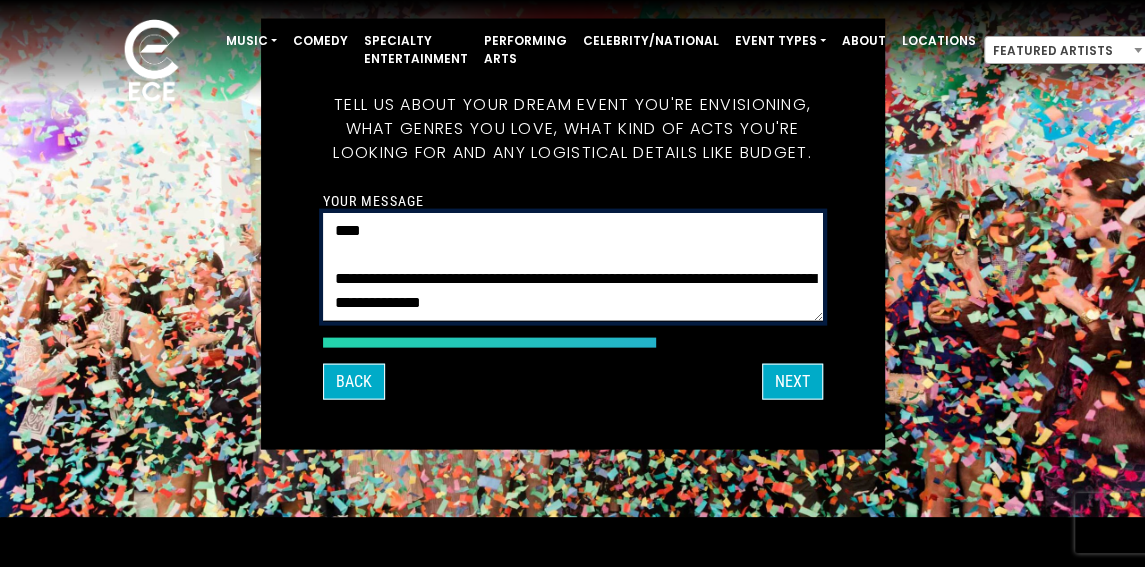 drag, startPoint x: 680, startPoint y: 302, endPoint x: 478, endPoint y: 306, distance: 202.0396 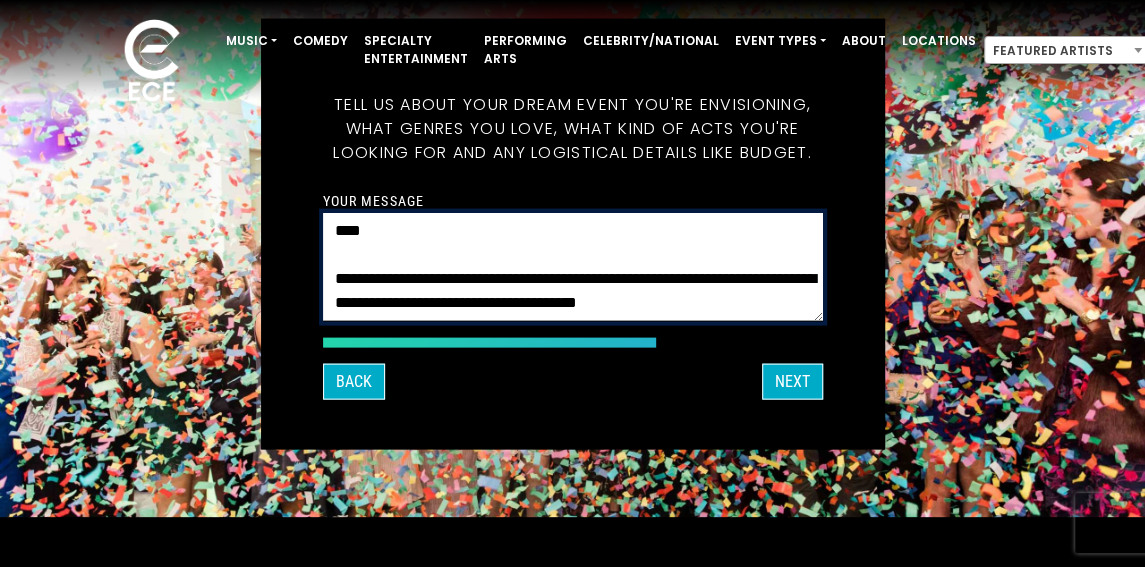 scroll, scrollTop: 16, scrollLeft: 0, axis: vertical 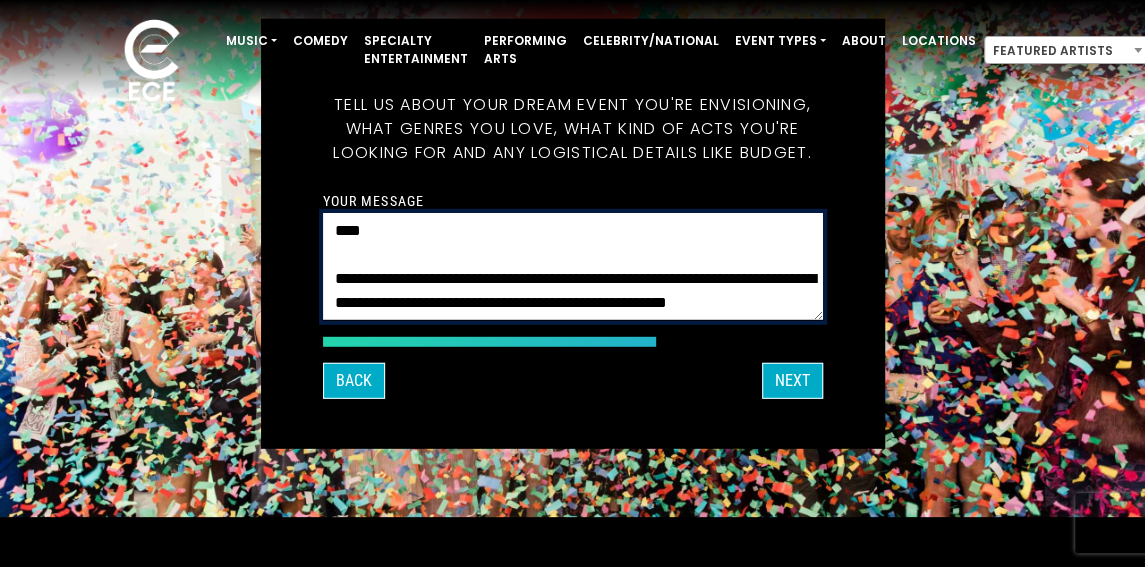 click on "**********" at bounding box center (573, 266) 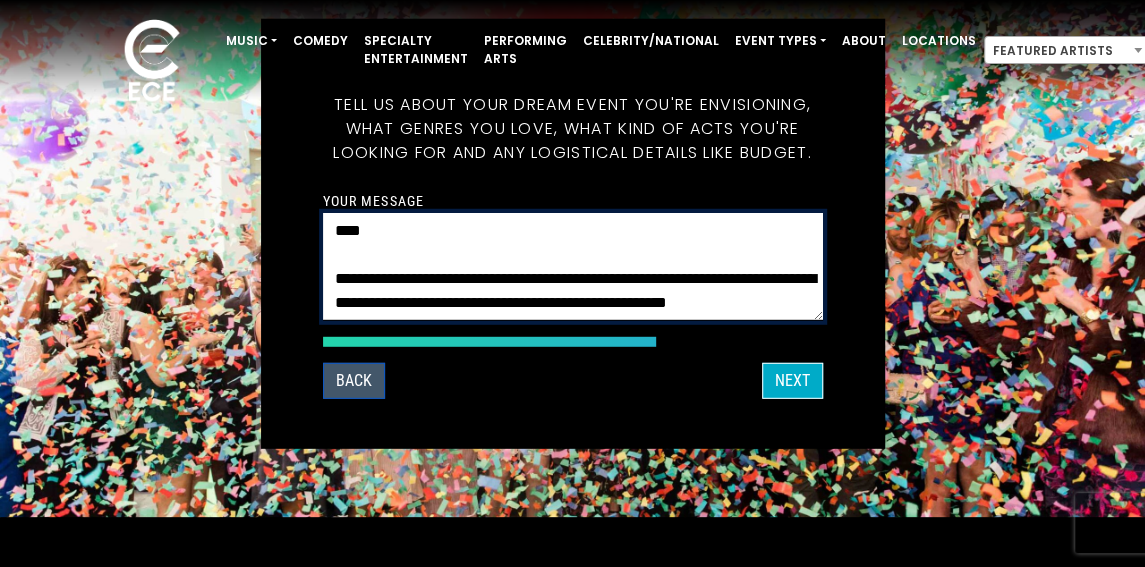 type on "**********" 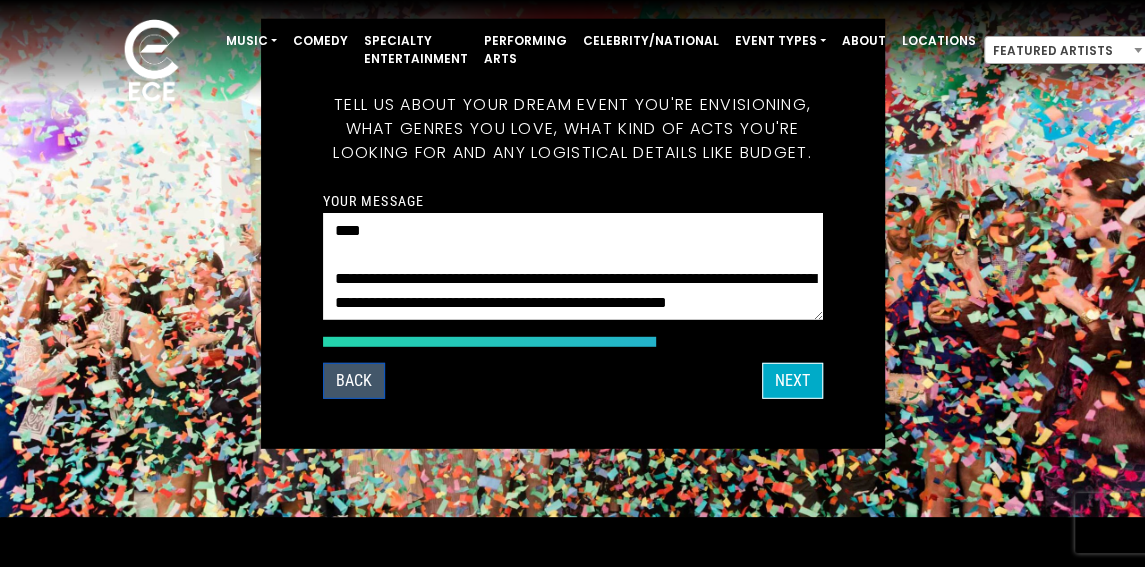 click on "Back" at bounding box center (354, 381) 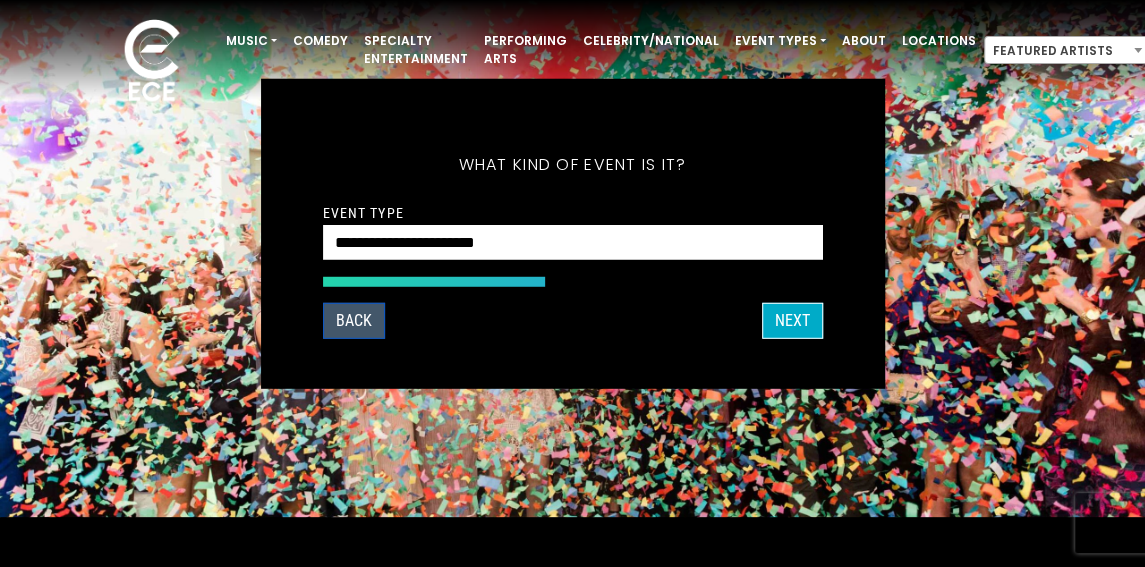 scroll, scrollTop: 110, scrollLeft: 0, axis: vertical 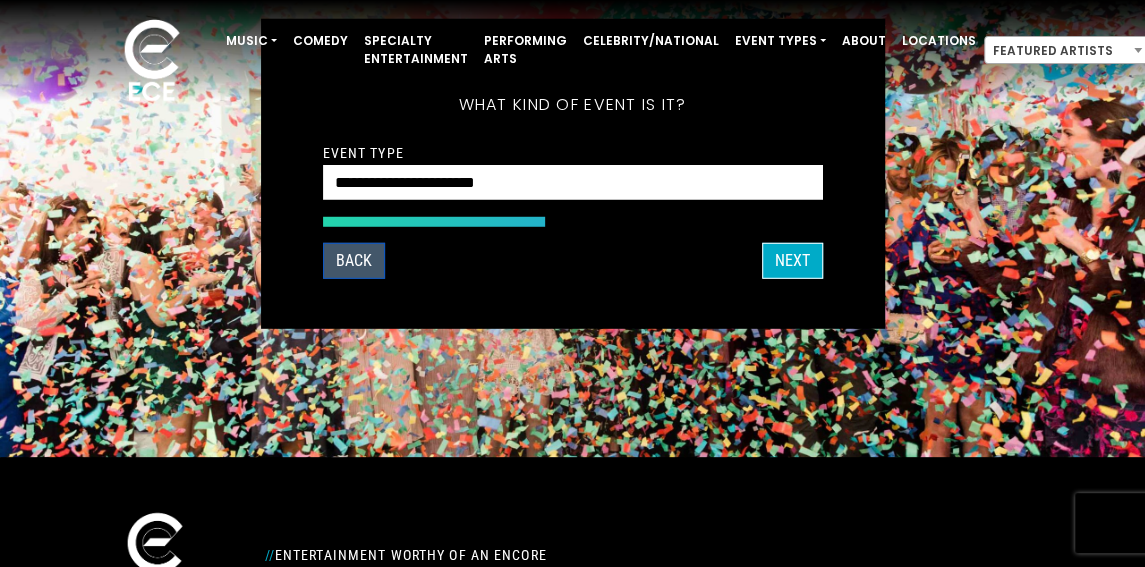 click on "Back" at bounding box center (354, 261) 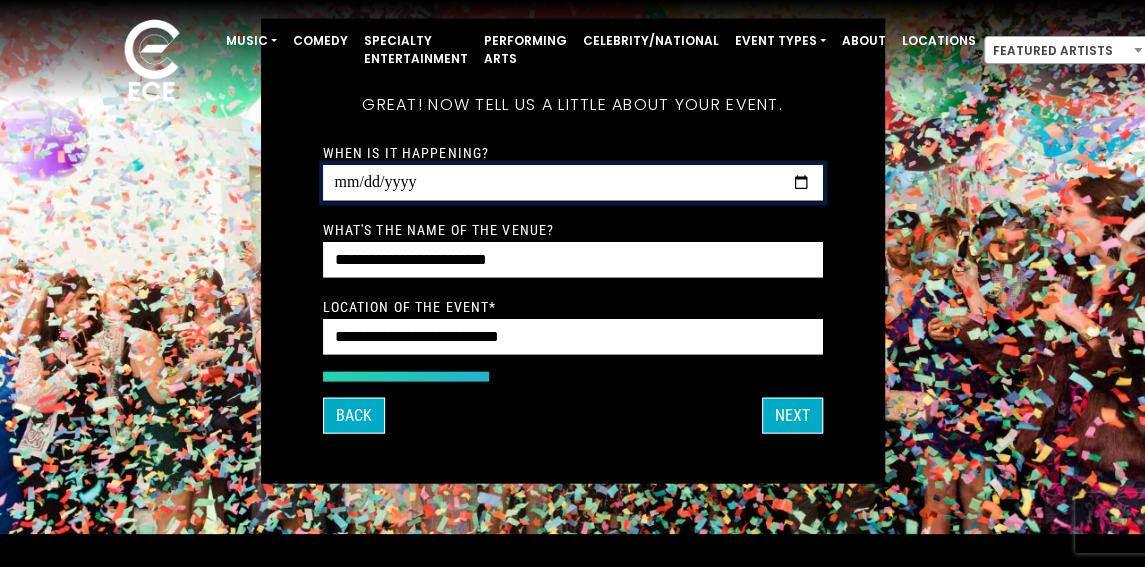 click on "**********" at bounding box center [573, 182] 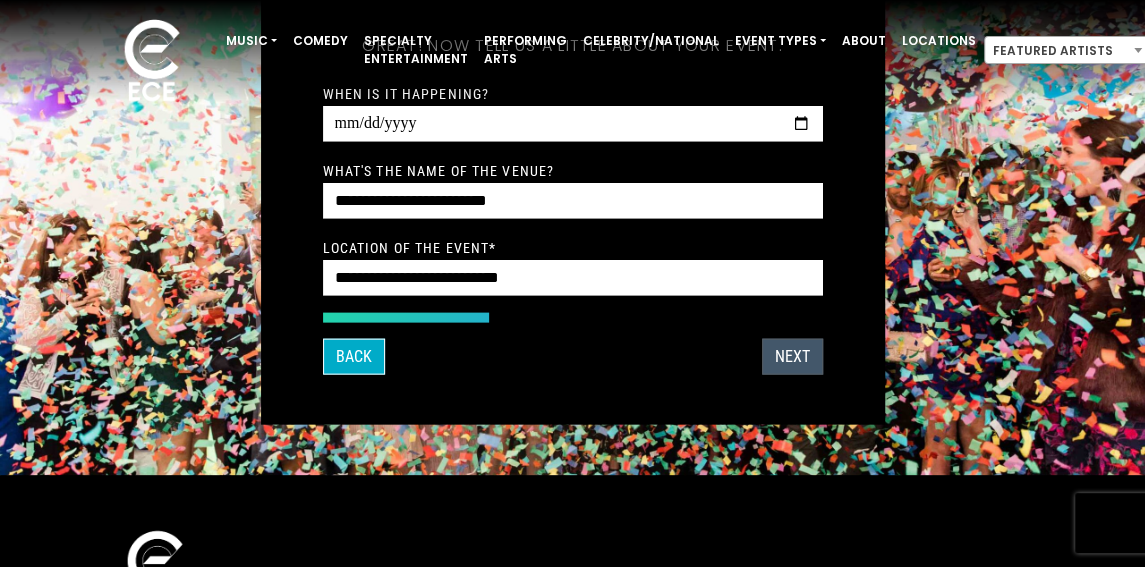 click on "NEXT" at bounding box center (792, 356) 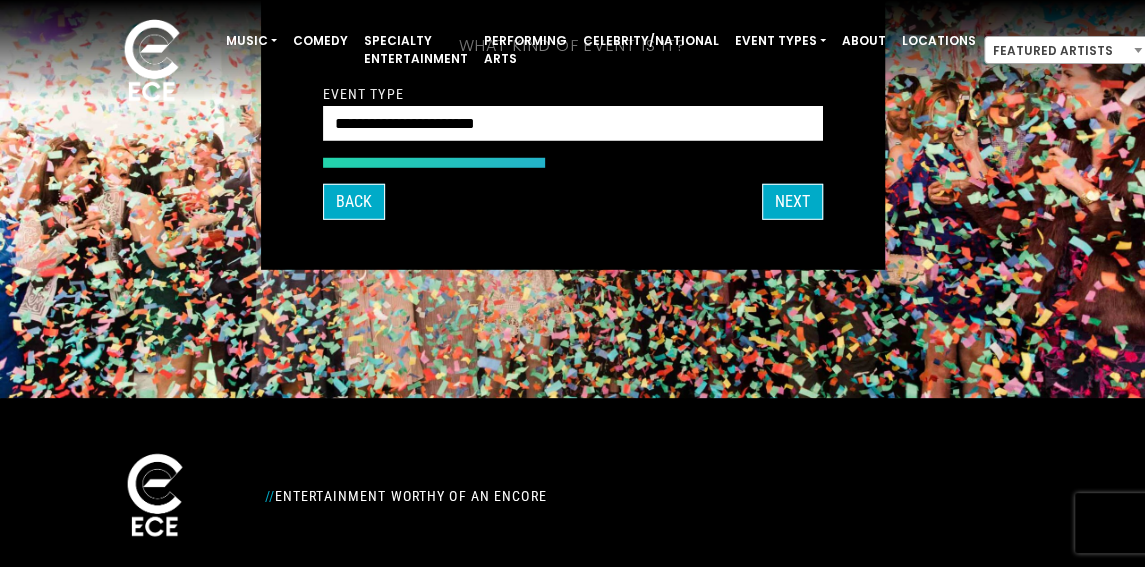 scroll, scrollTop: 0, scrollLeft: 0, axis: both 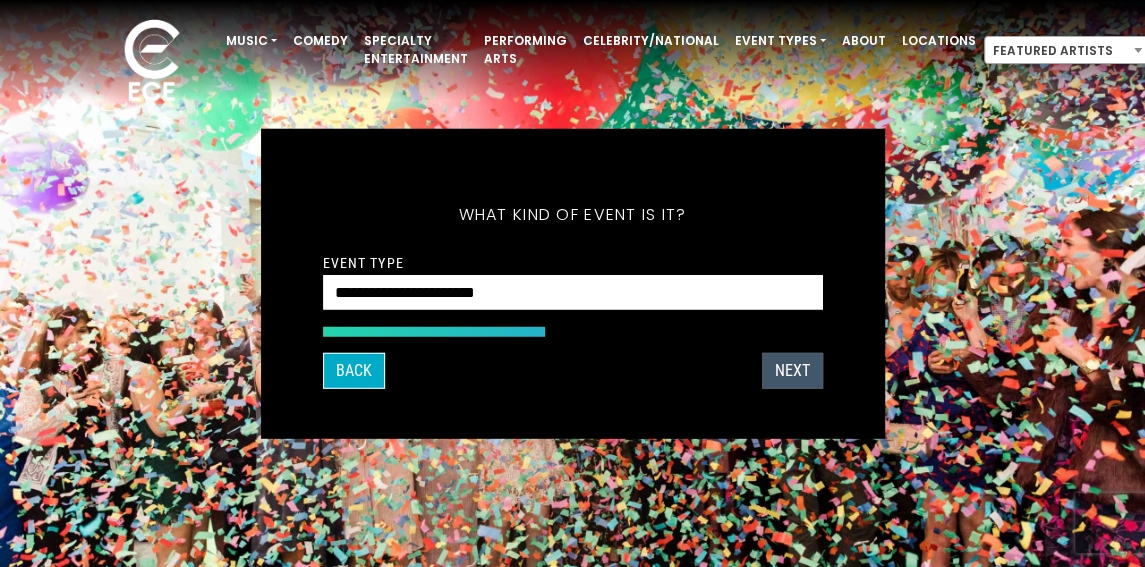 click on "NEXT" at bounding box center [792, 371] 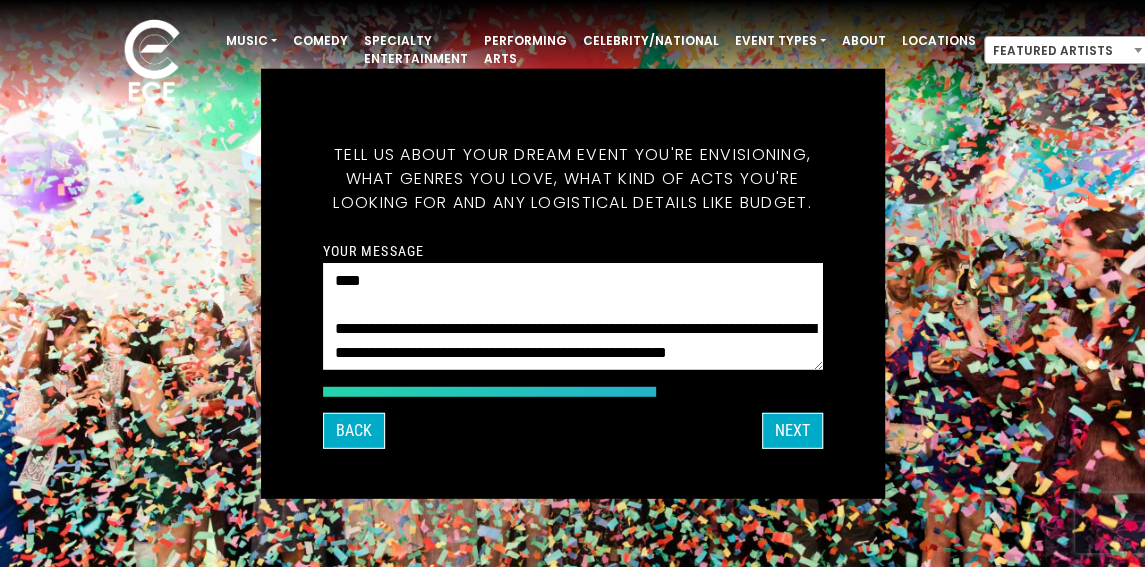 scroll, scrollTop: 24, scrollLeft: 0, axis: vertical 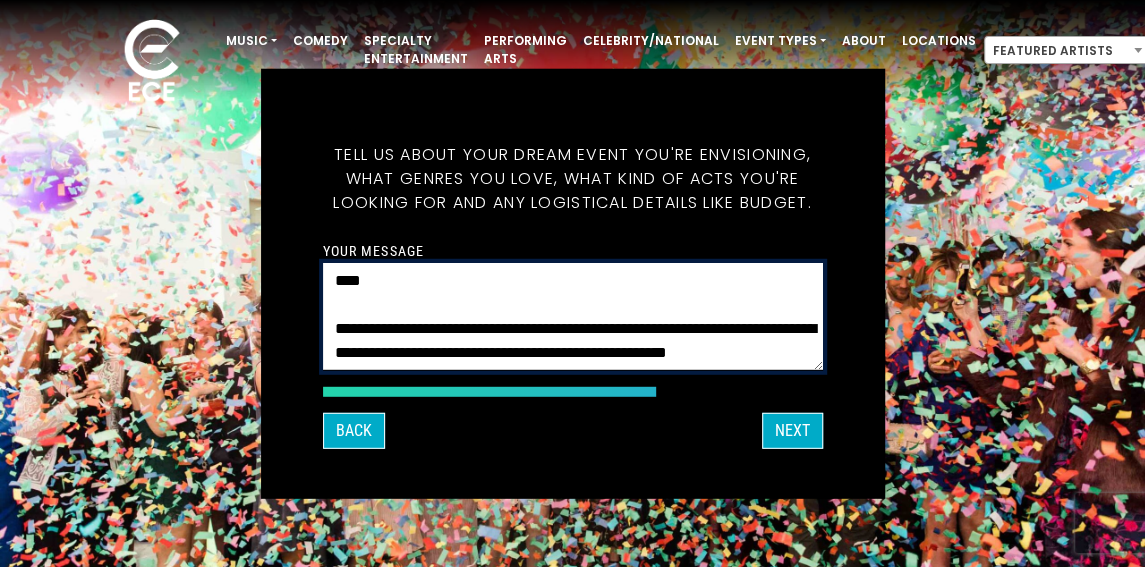 click on "**********" at bounding box center (573, 316) 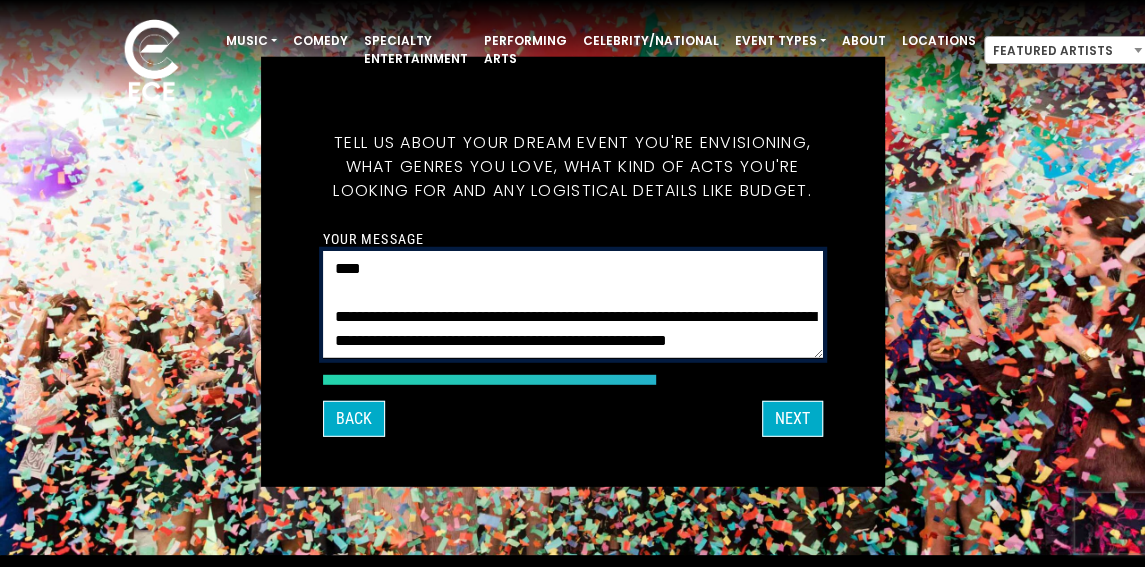 scroll, scrollTop: 14, scrollLeft: 0, axis: vertical 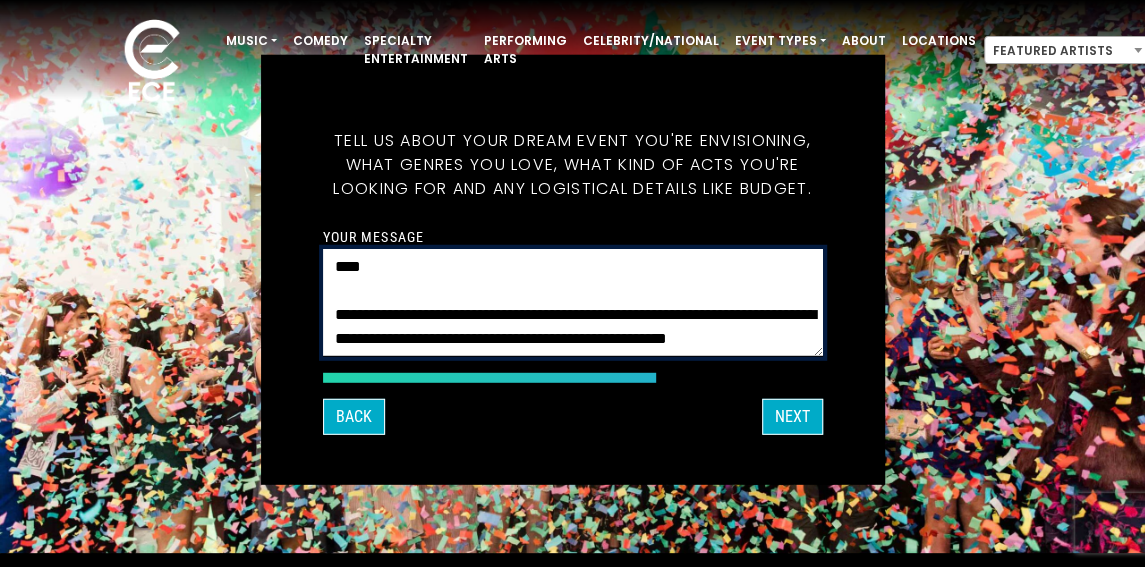 click on "**********" at bounding box center [573, 302] 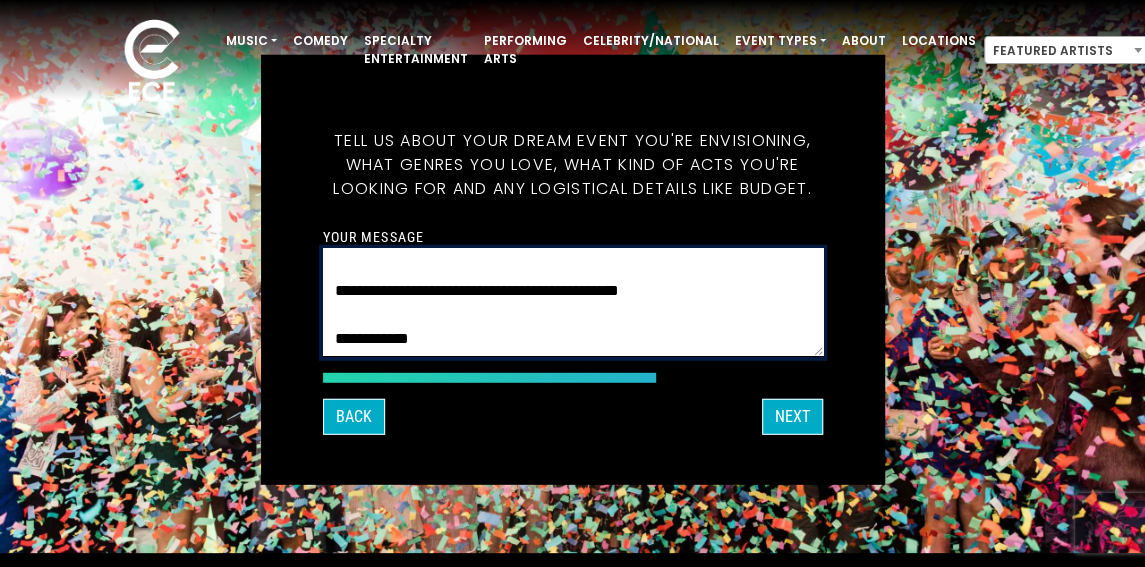 scroll, scrollTop: 136, scrollLeft: 0, axis: vertical 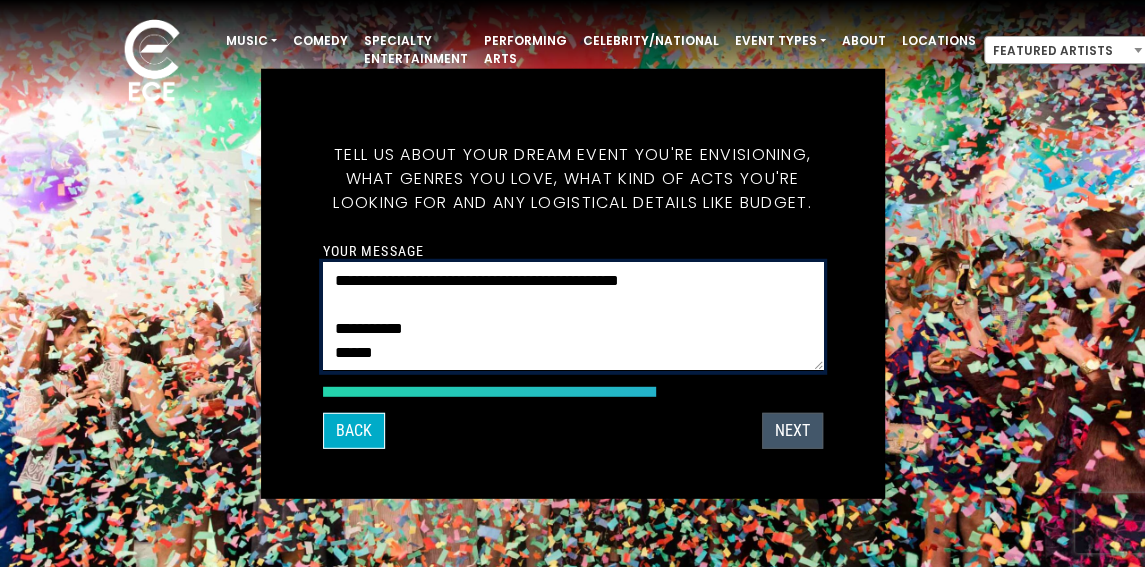 type on "**********" 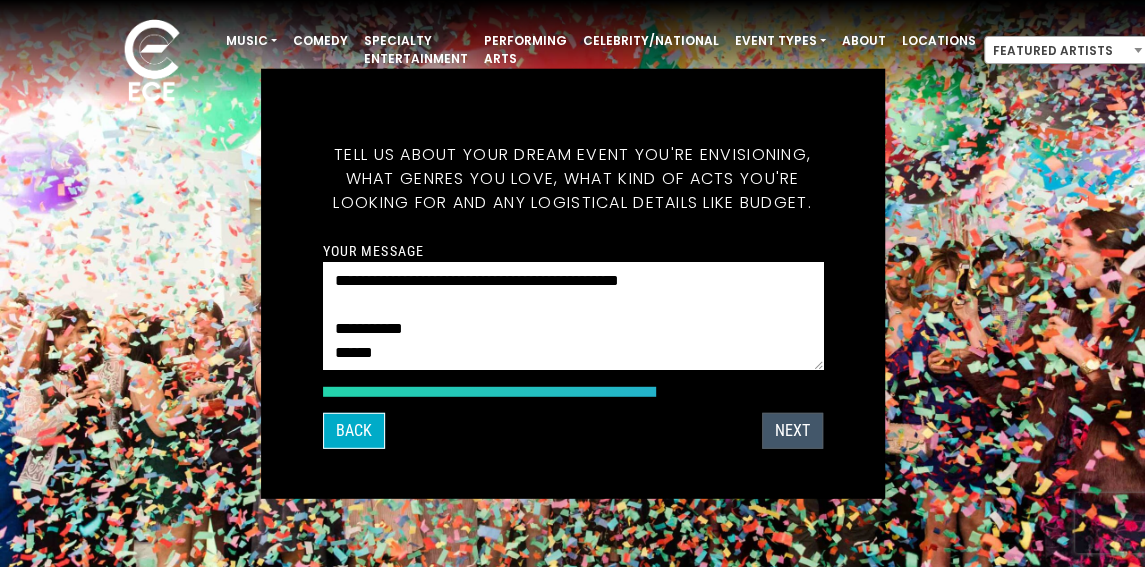 click on "NEXT" at bounding box center (792, 431) 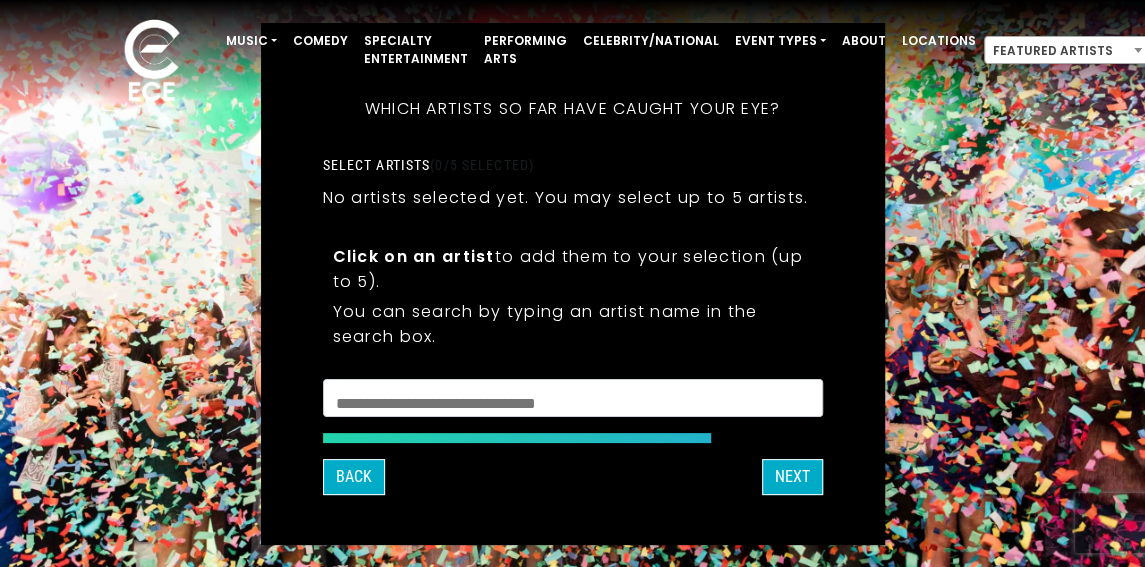 click at bounding box center (573, 401) 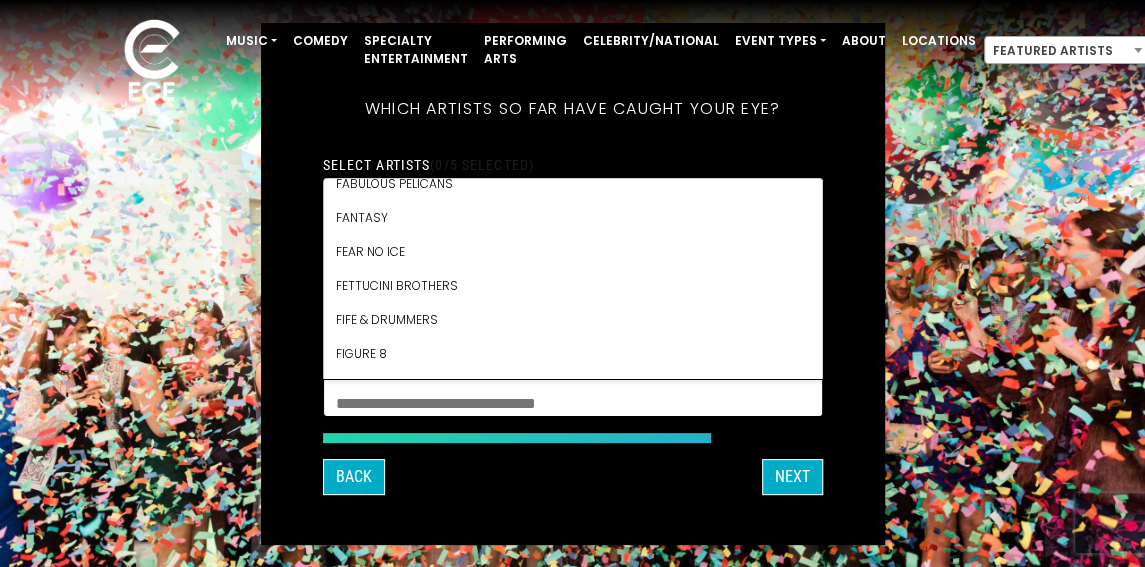 scroll, scrollTop: 9216, scrollLeft: 0, axis: vertical 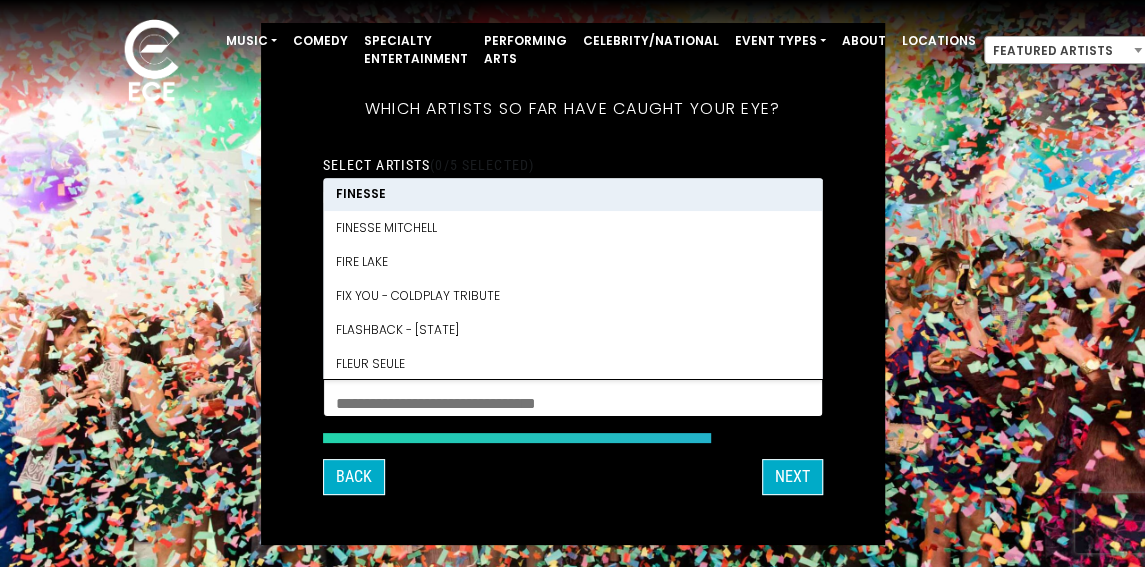 click on "**********" at bounding box center [573, 285] 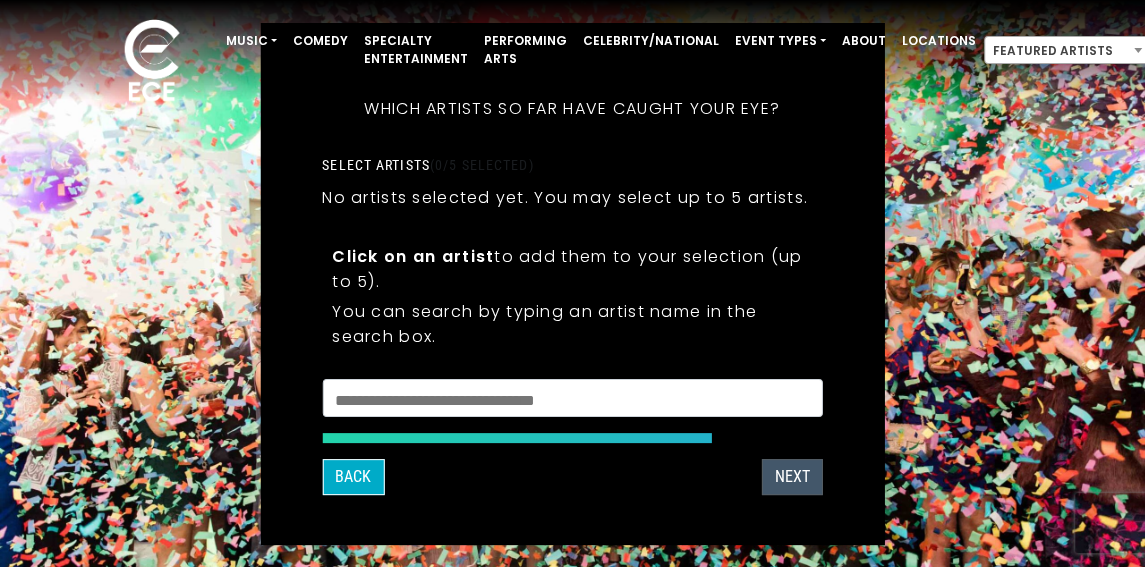 click on "NEXT" at bounding box center (792, 477) 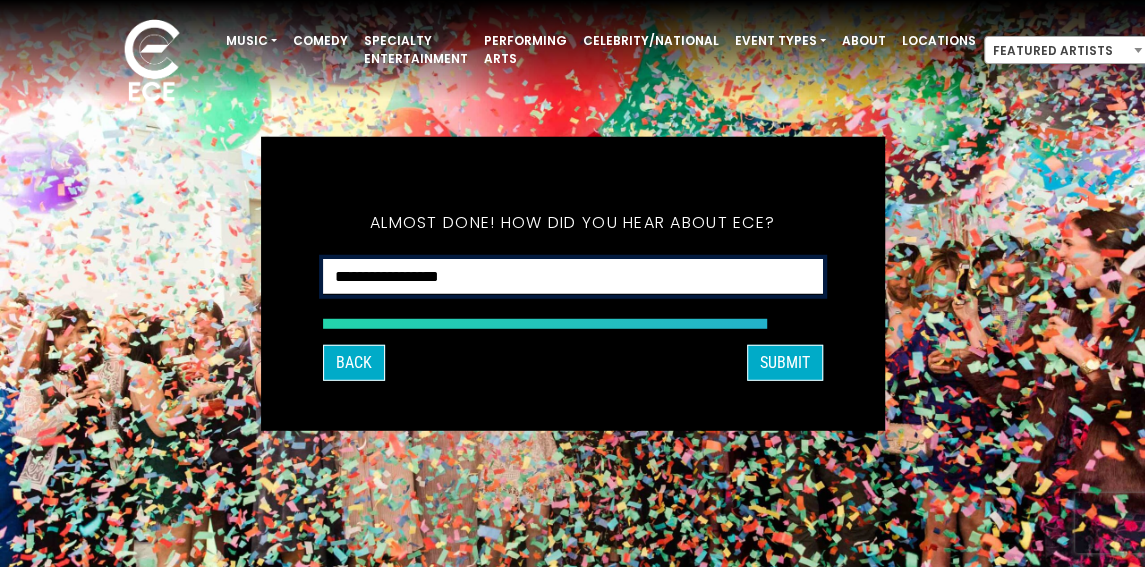 click on "**********" at bounding box center (573, 276) 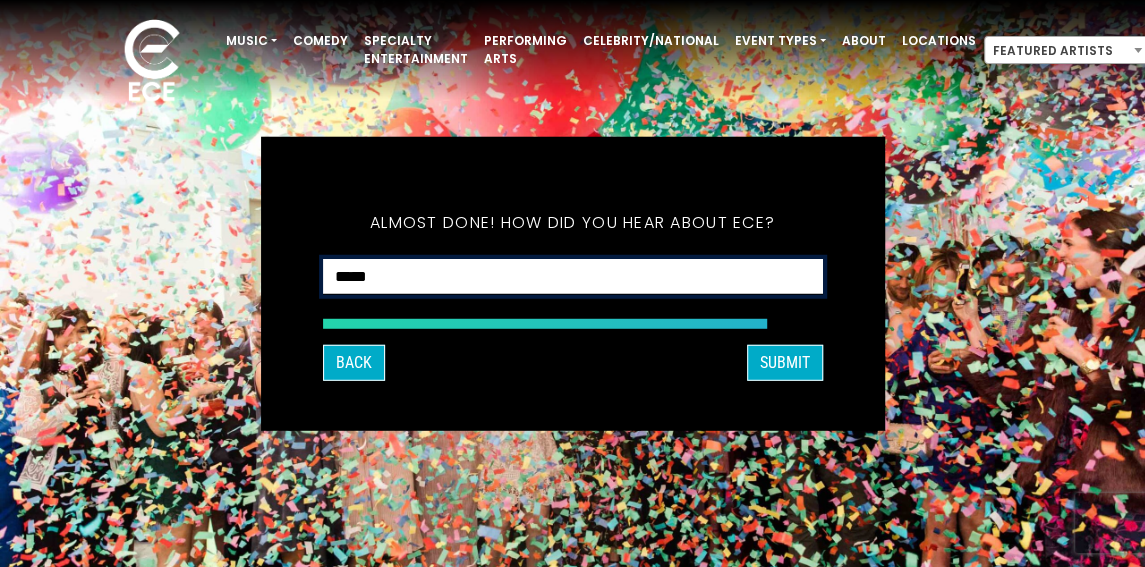 click on "**********" at bounding box center (573, 276) 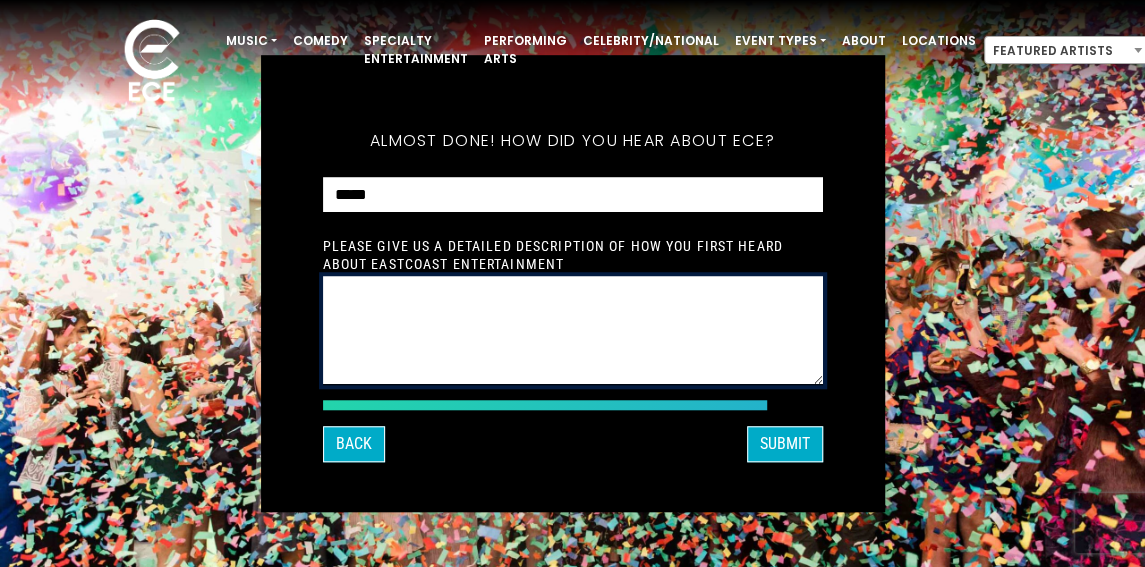 click at bounding box center (573, 330) 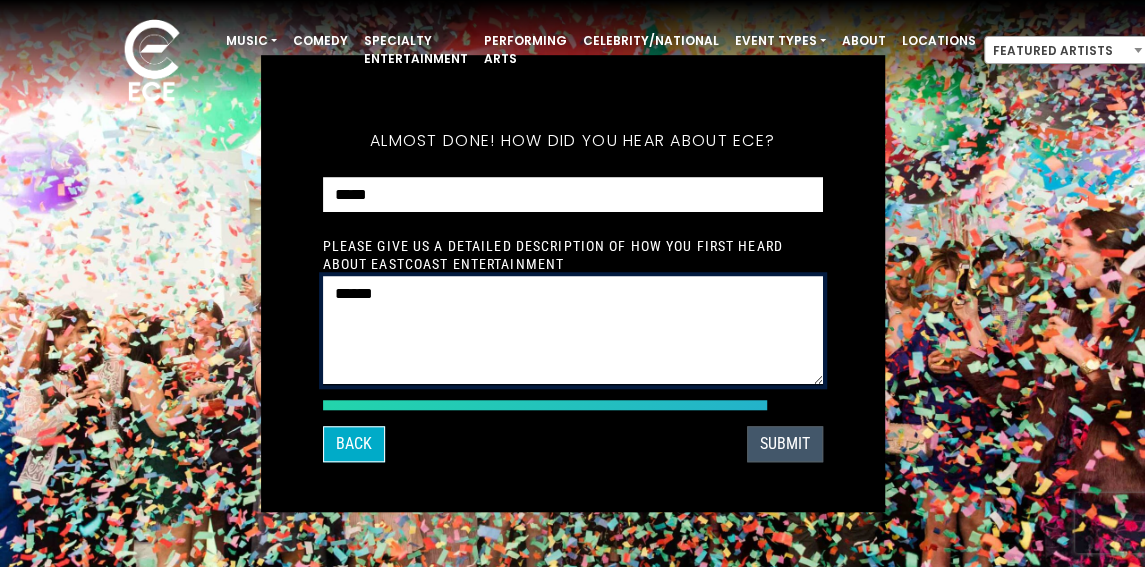 type on "******" 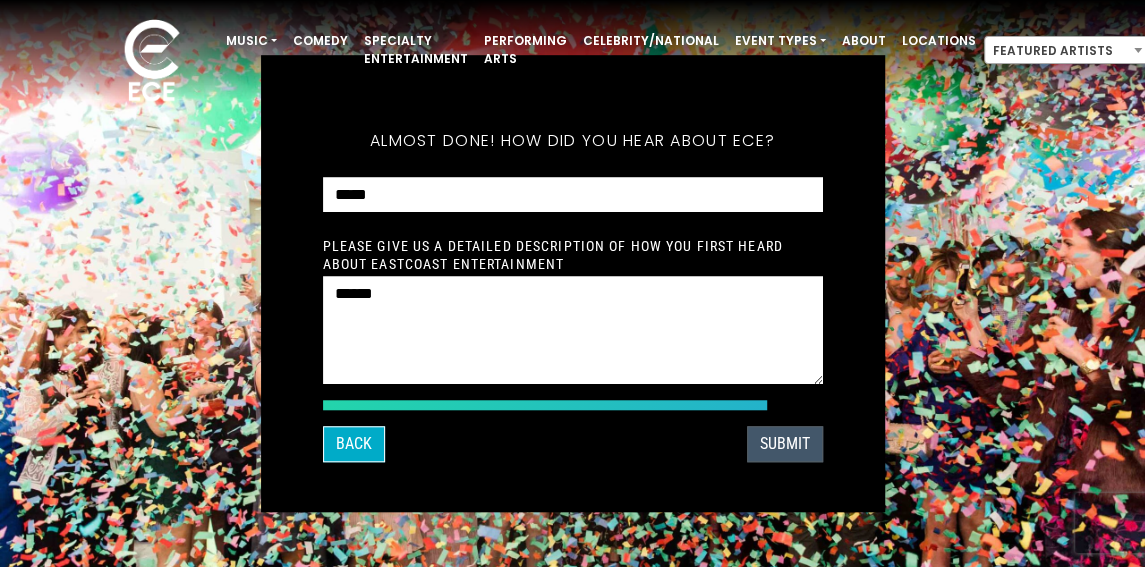 click on "SUBMIT" at bounding box center [785, 444] 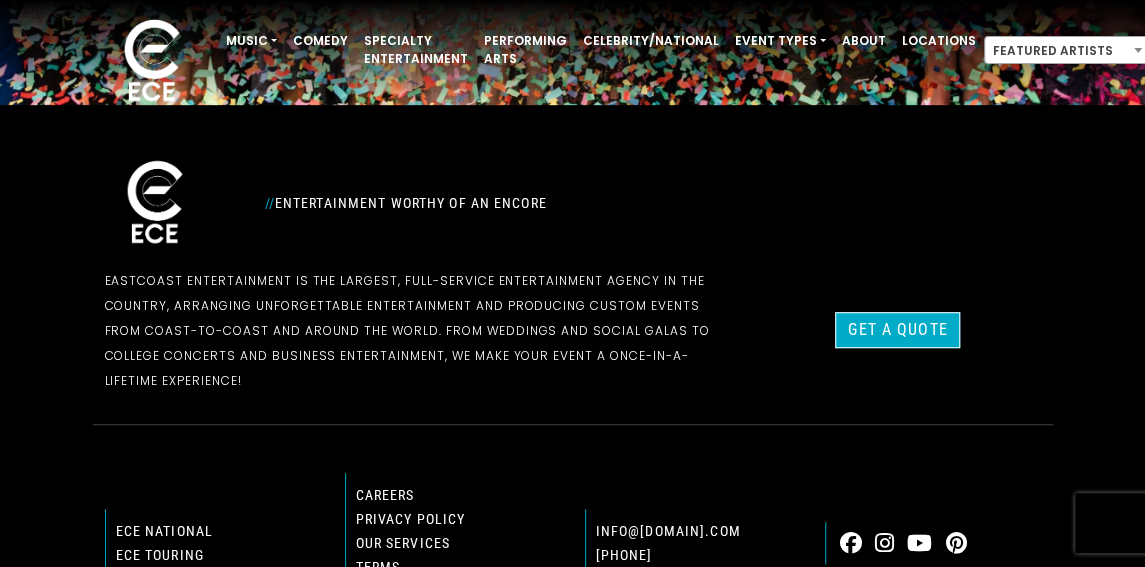 scroll, scrollTop: 0, scrollLeft: 0, axis: both 